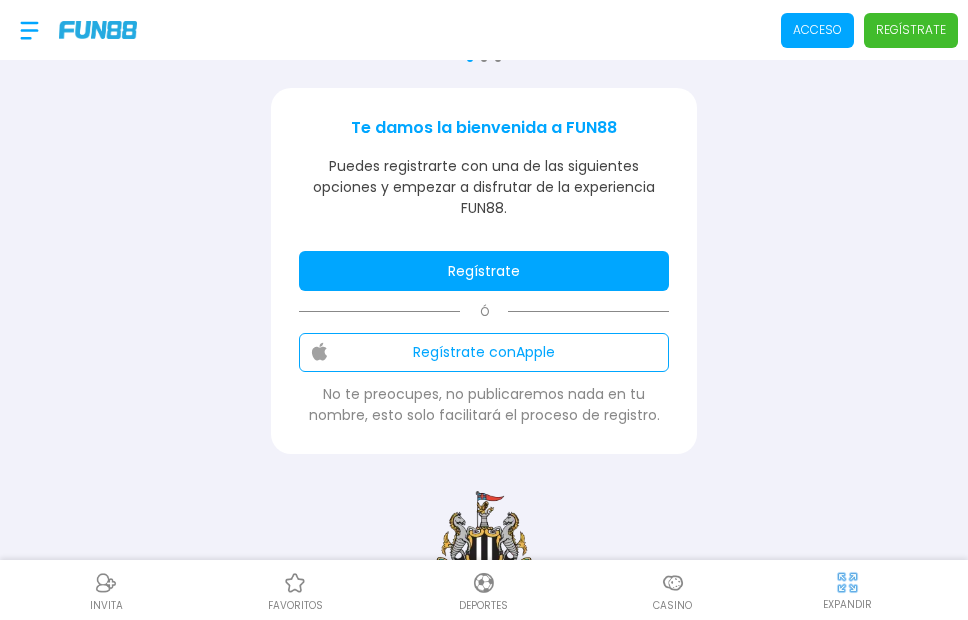 scroll, scrollTop: 300, scrollLeft: 0, axis: vertical 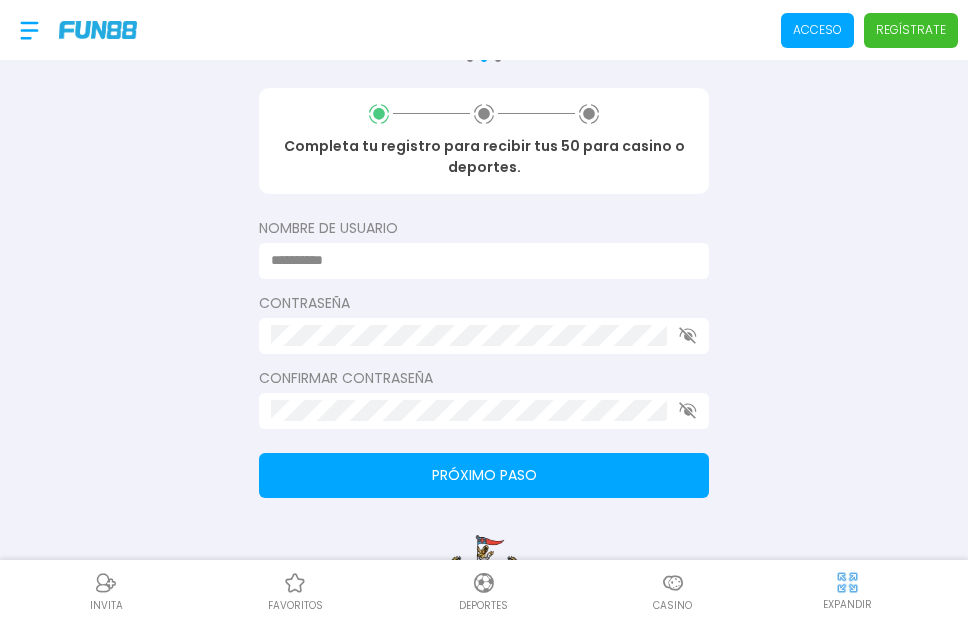 click on "Regístrate" at bounding box center (911, 30) 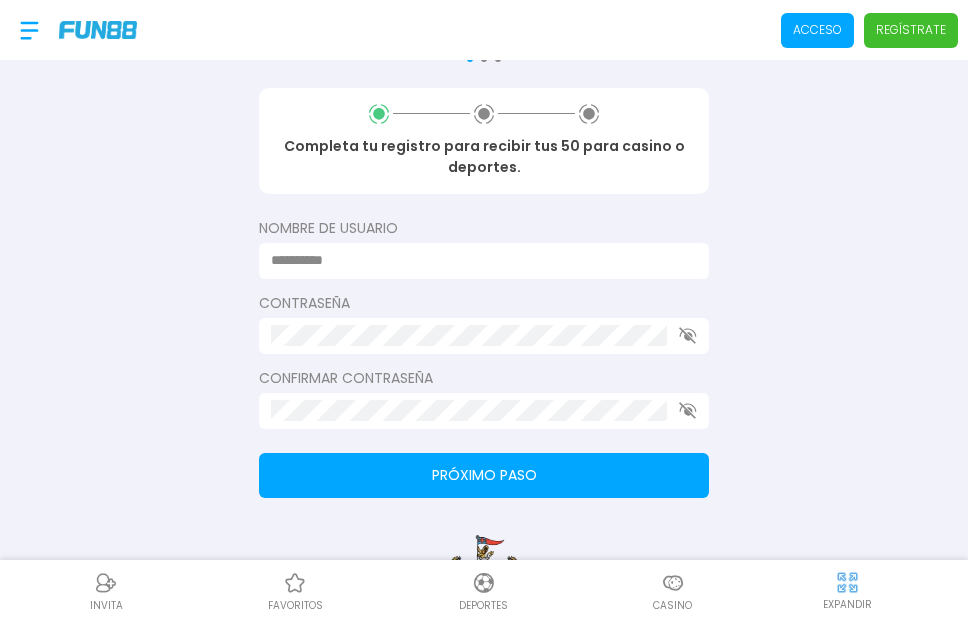 click at bounding box center (478, 260) 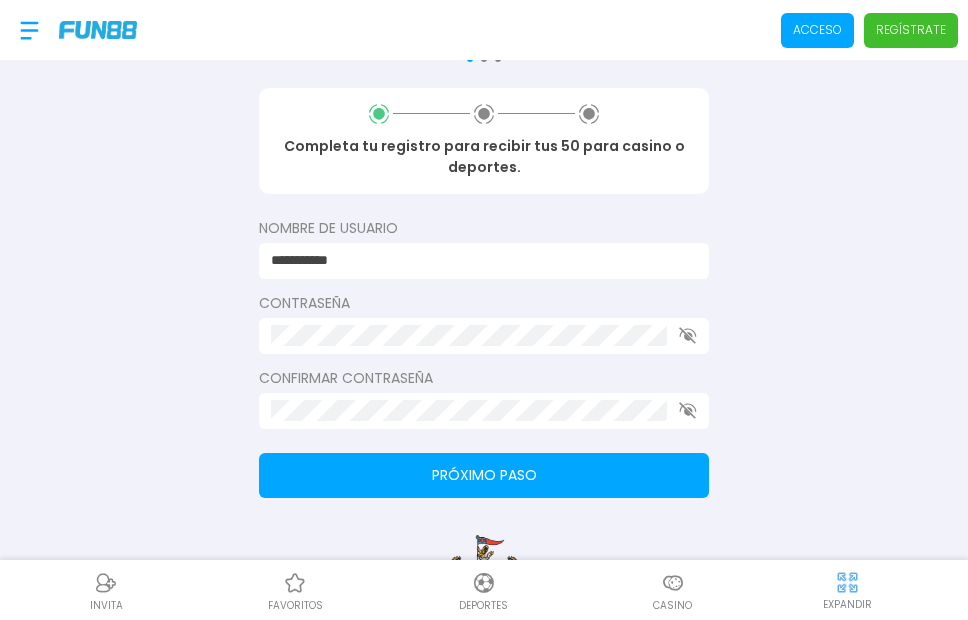 click on "Próximo paso" at bounding box center [484, 475] 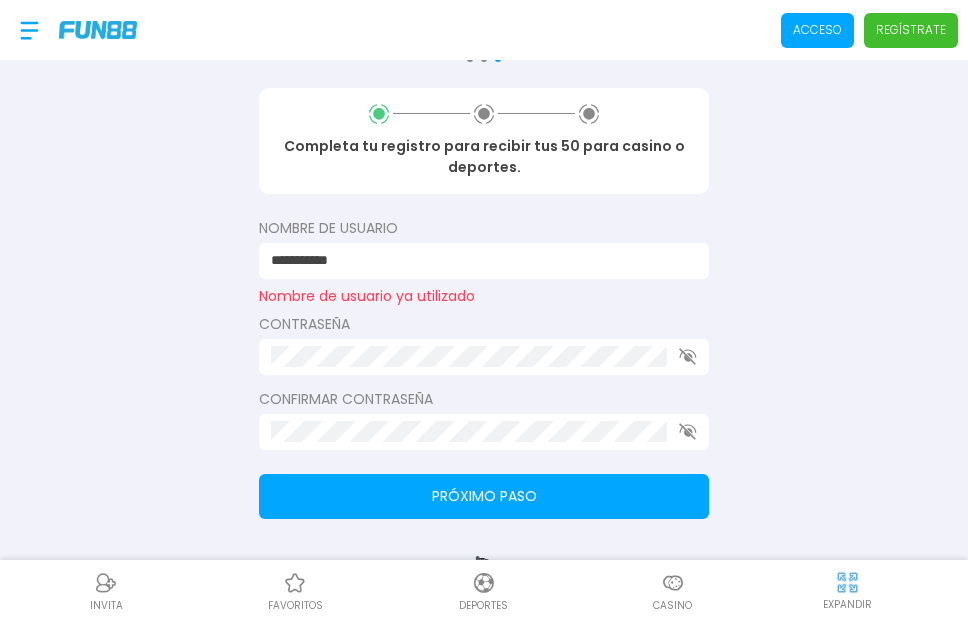 click on "**********" at bounding box center [478, 260] 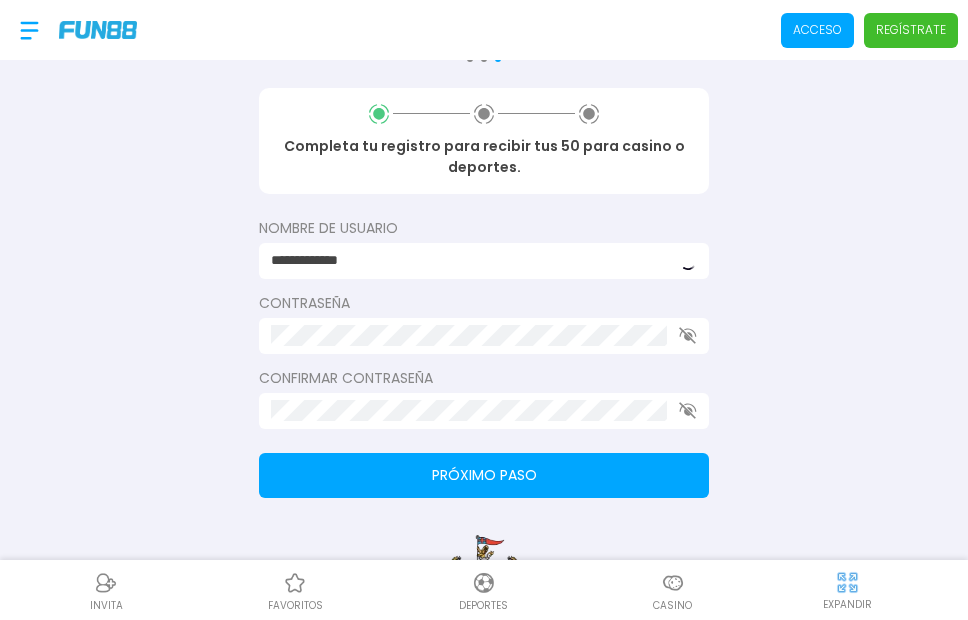 click on "Próximo paso" at bounding box center [484, 475] 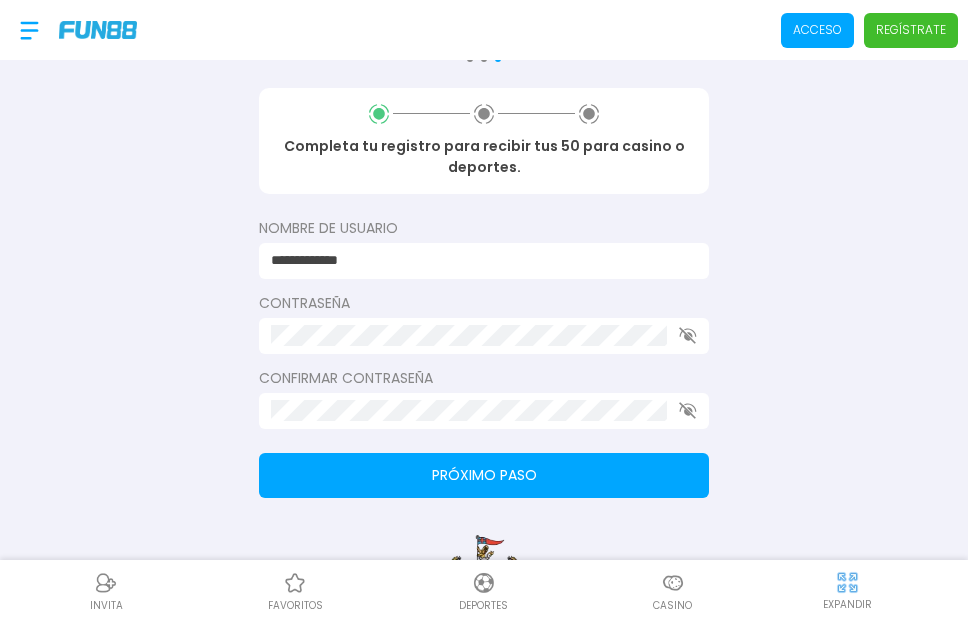 click on "Próximo paso" at bounding box center (484, 475) 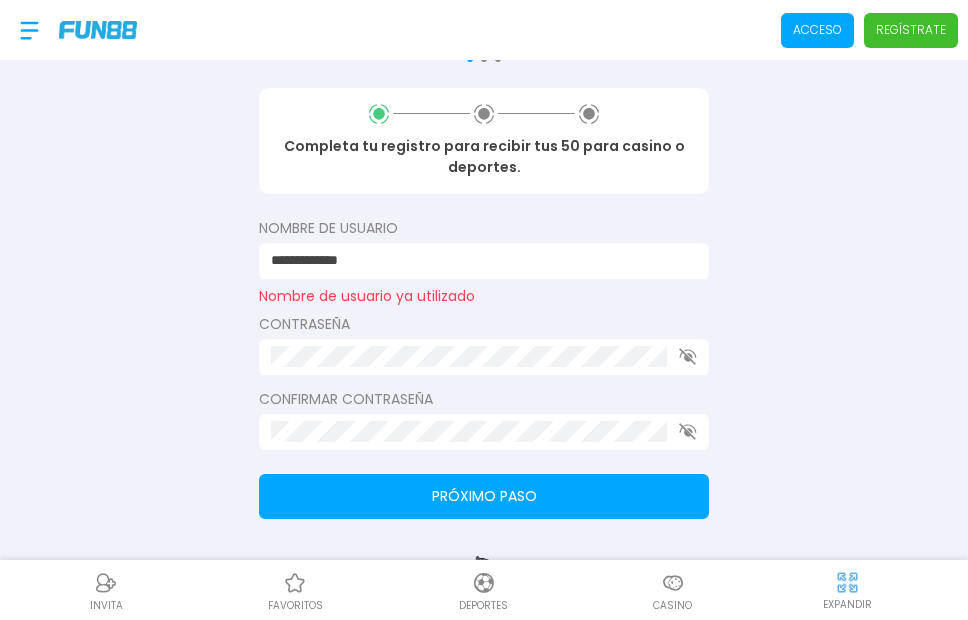 click on "**********" at bounding box center [478, 260] 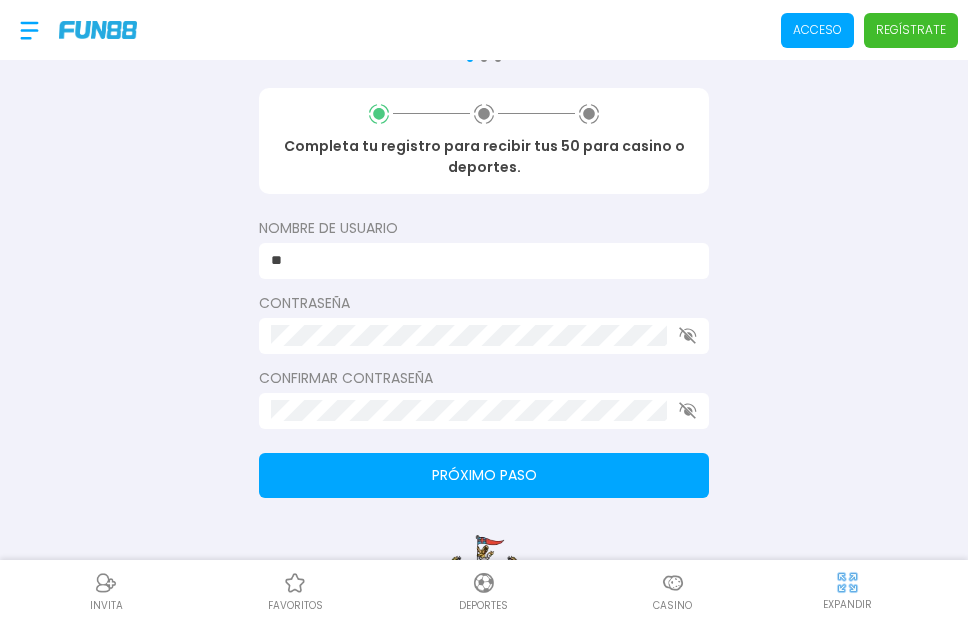 type on "*" 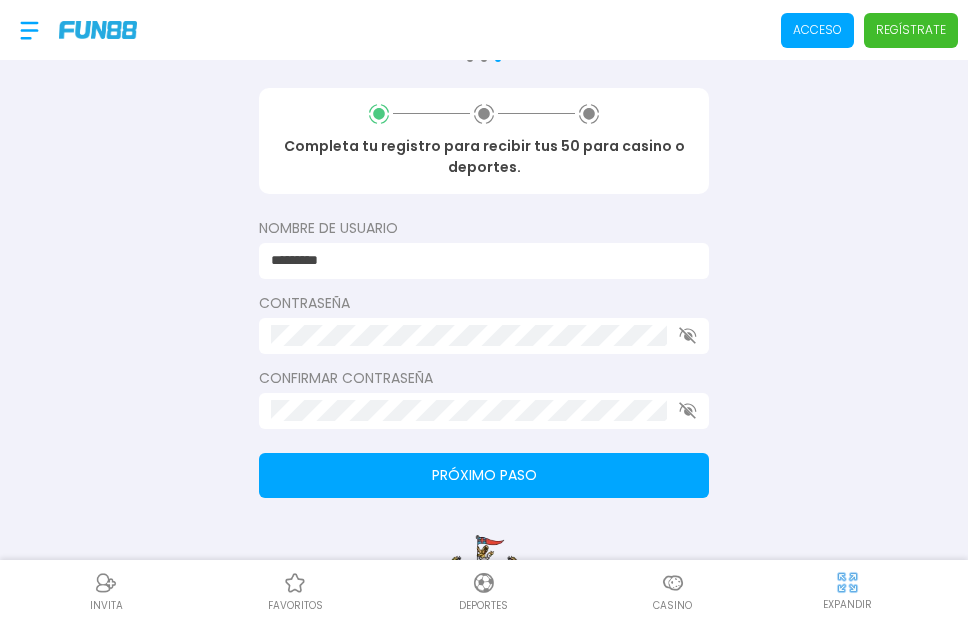 click on "Próximo paso" at bounding box center [484, 475] 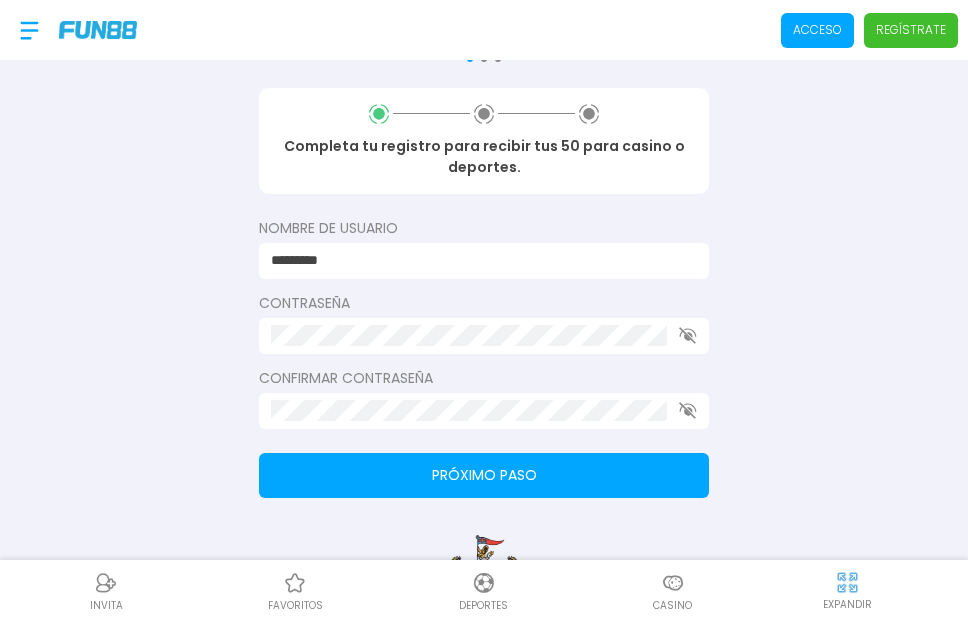 click on "Próximo paso" at bounding box center [484, 475] 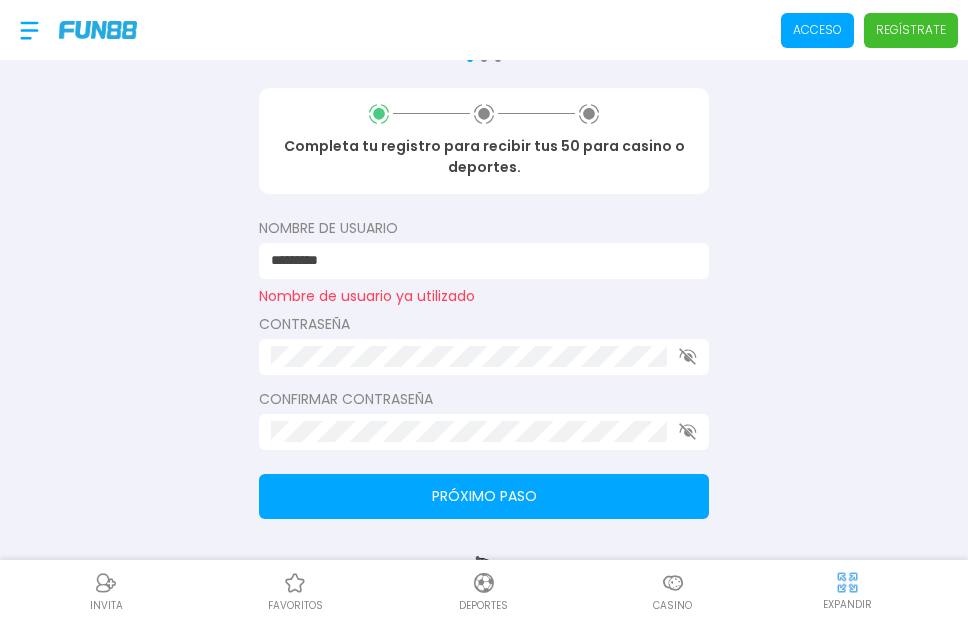 click on "*********" at bounding box center [478, 260] 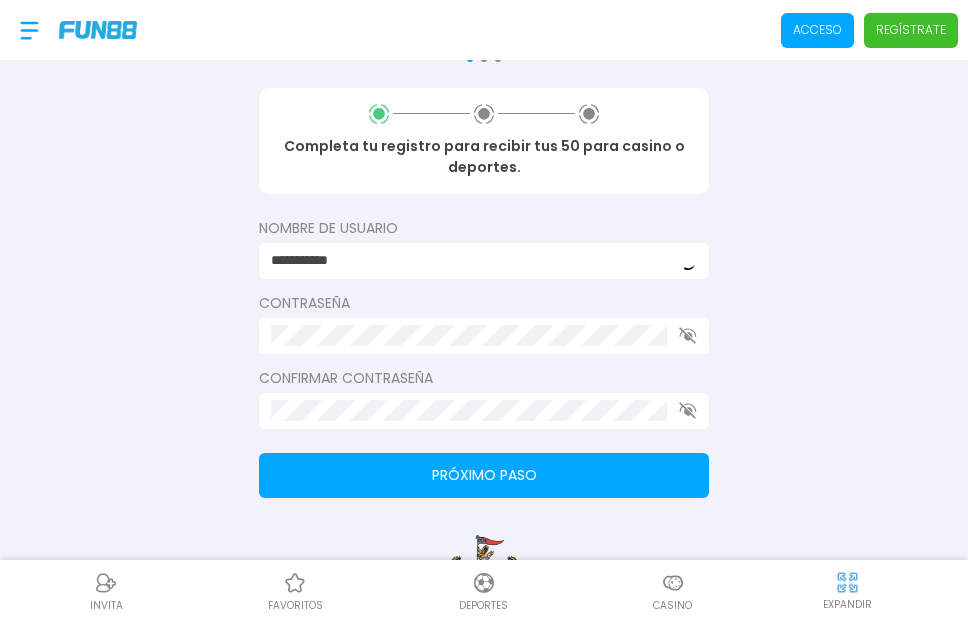 click on "Próximo paso" at bounding box center (484, 475) 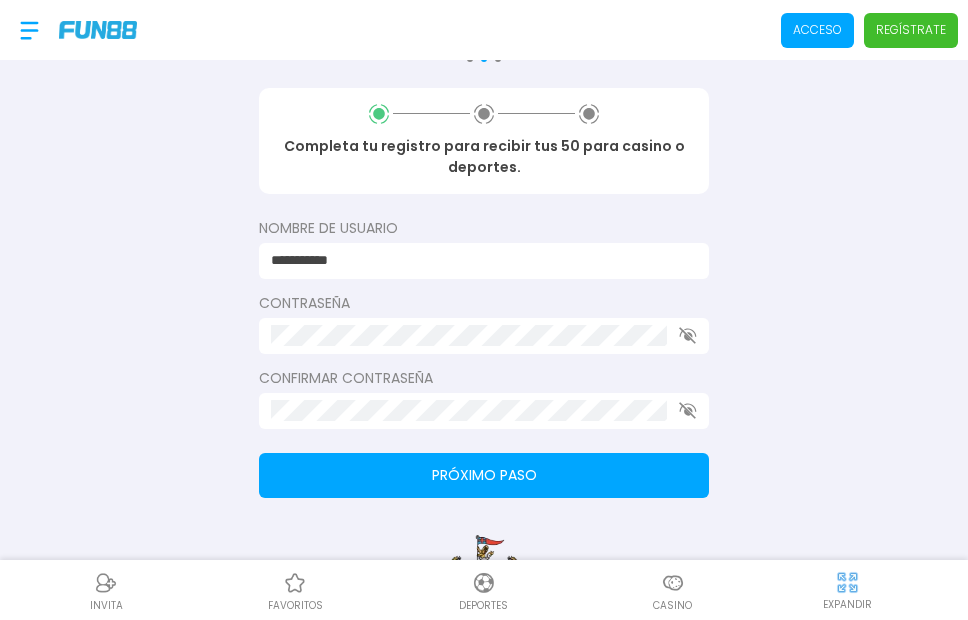 click on "Próximo paso" at bounding box center [484, 475] 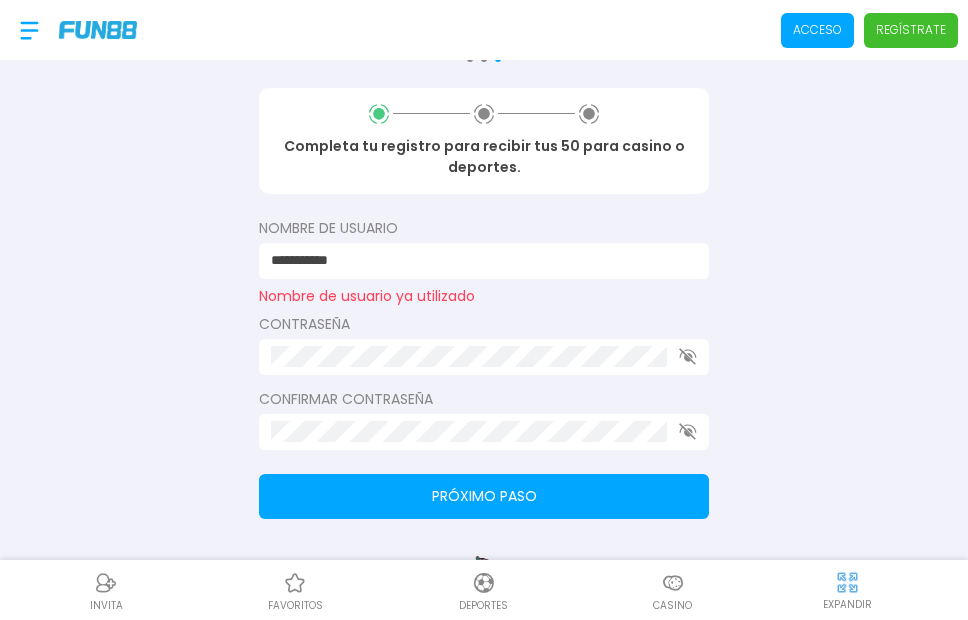 click on "**********" at bounding box center (478, 260) 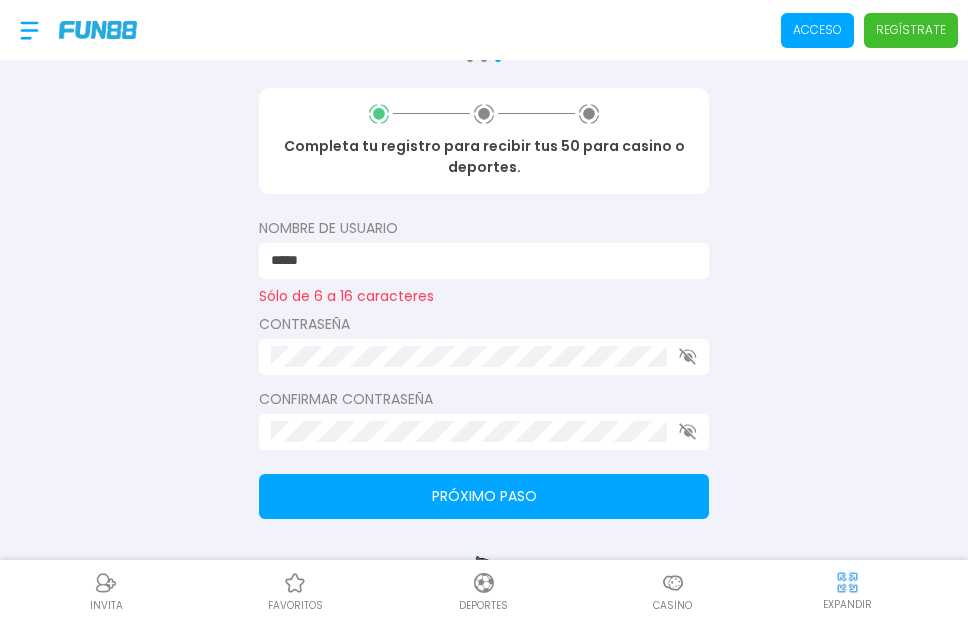 click on "Completa tu registro para recibir tus 50 para casino o deportes. Nombre de usuario ***** Sólo de 6 a 16 caracteres Contraseña Confirmar contraseña Próximo paso" at bounding box center (484, 303) 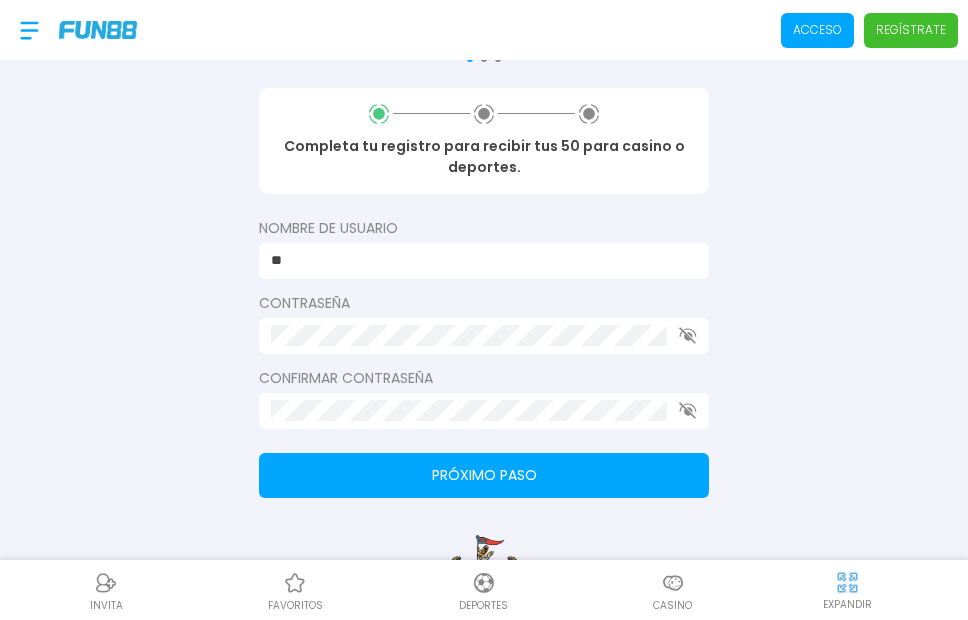 type on "*" 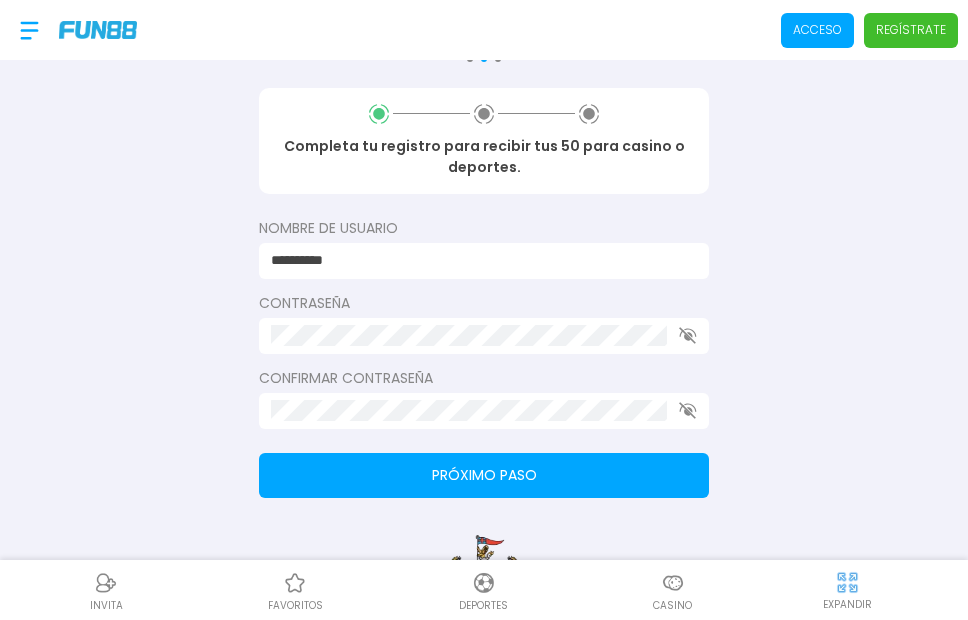 type on "**********" 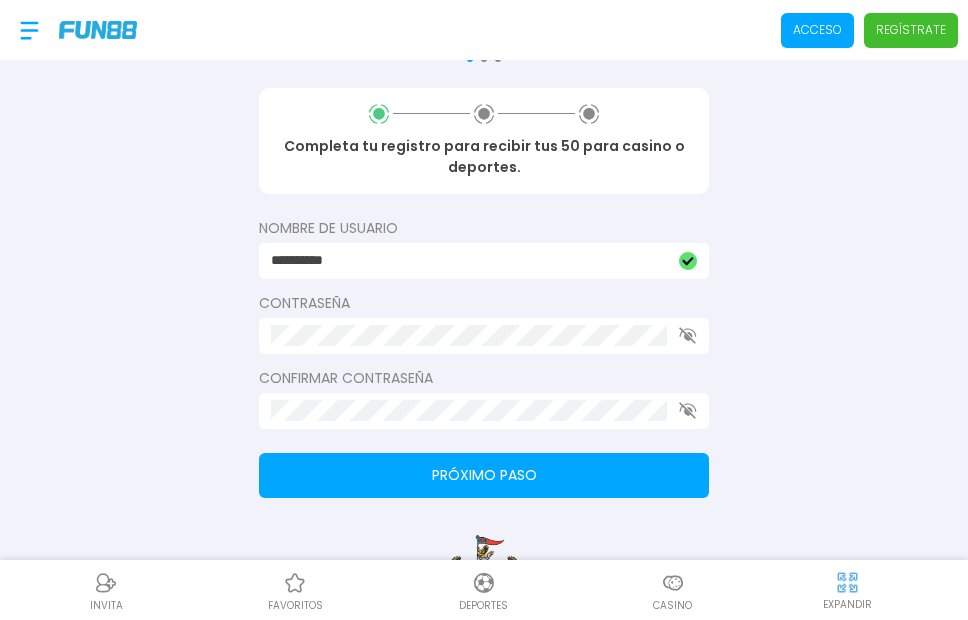 click on "Próximo paso" at bounding box center (484, 475) 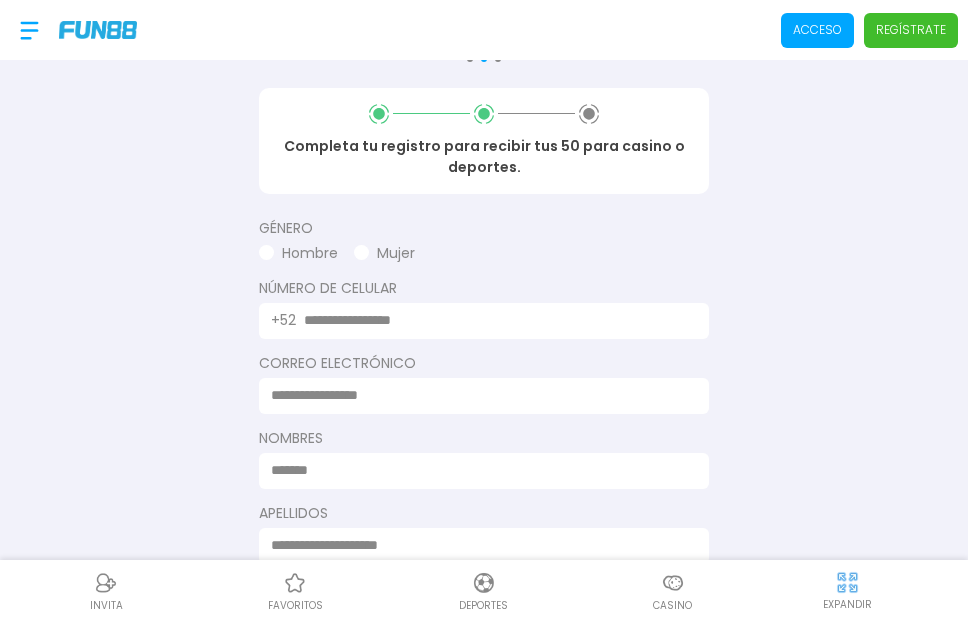 click at bounding box center (361, 252) 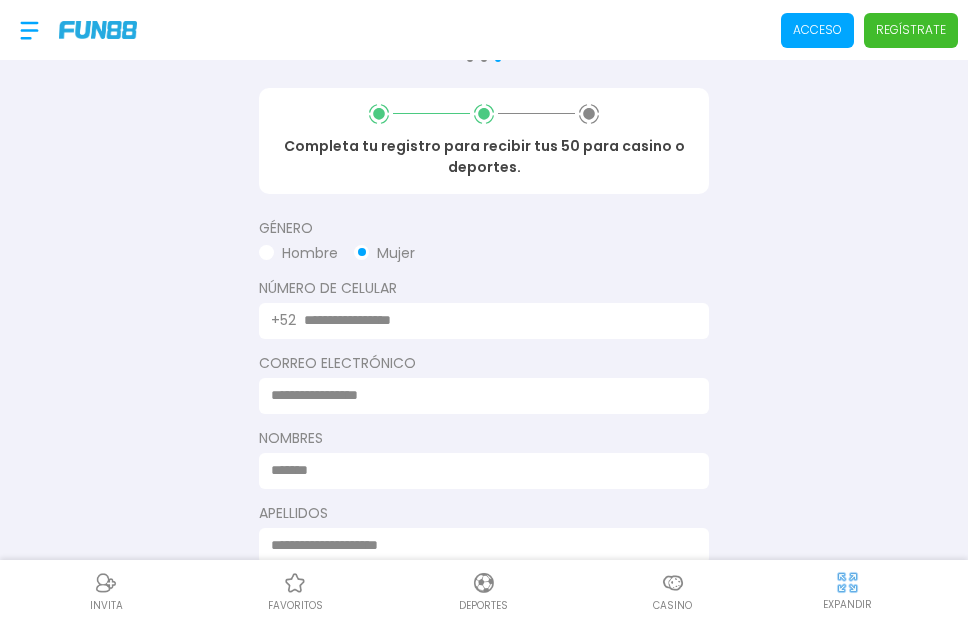 click at bounding box center (494, 320) 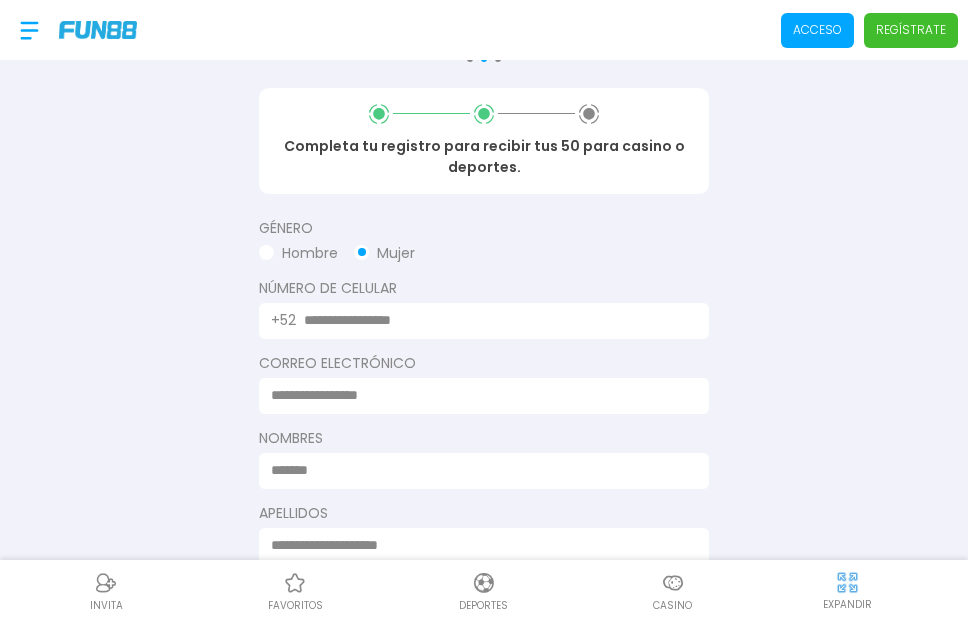 type on "**********" 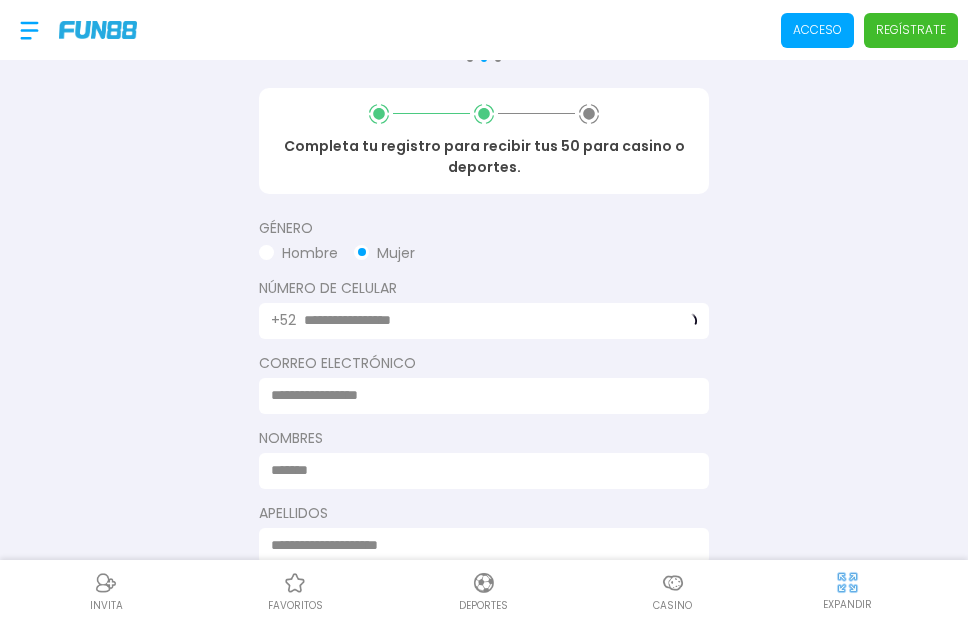 type on "**********" 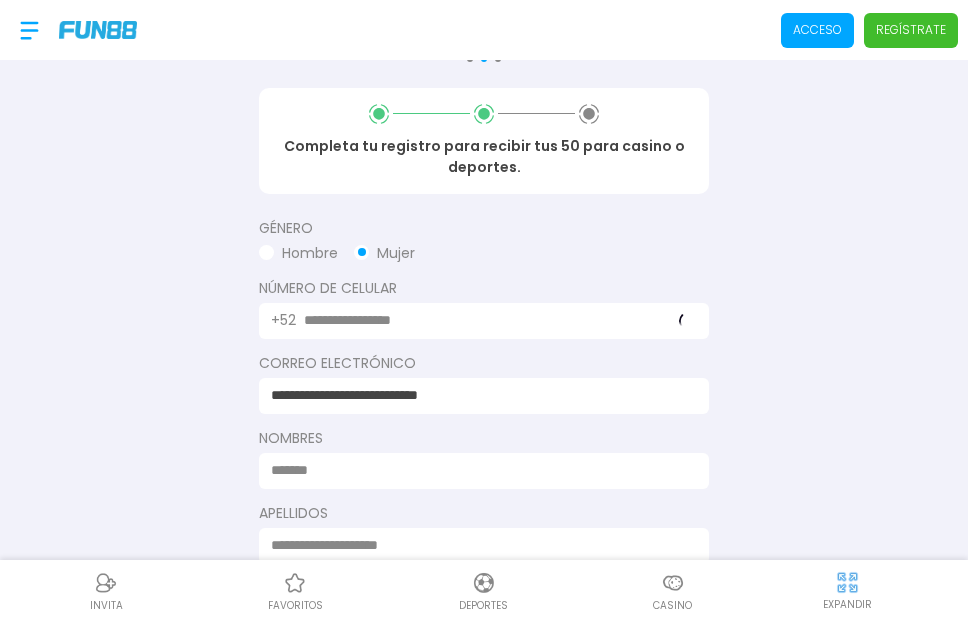 type on "*******" 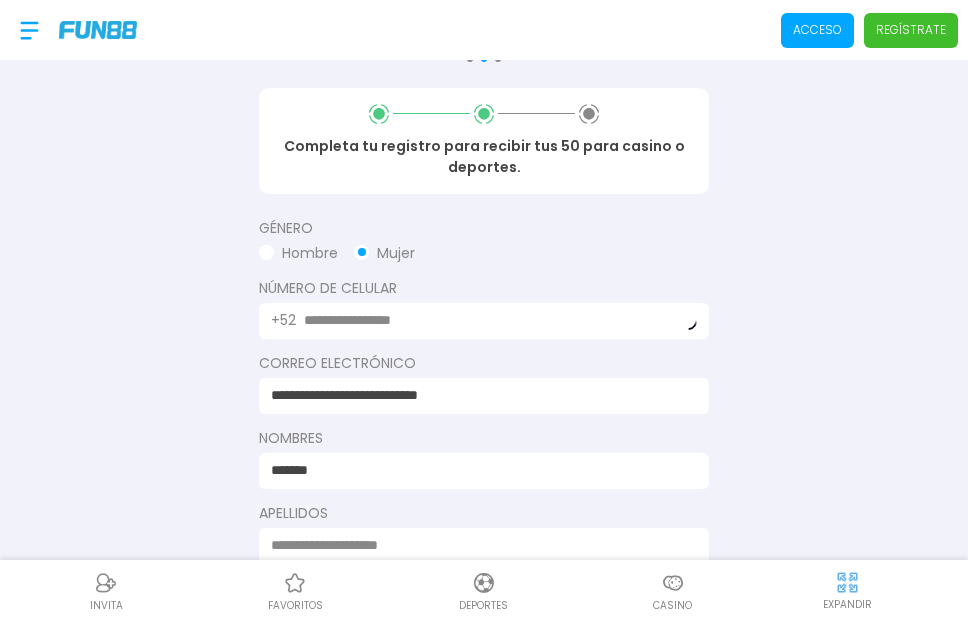type on "******" 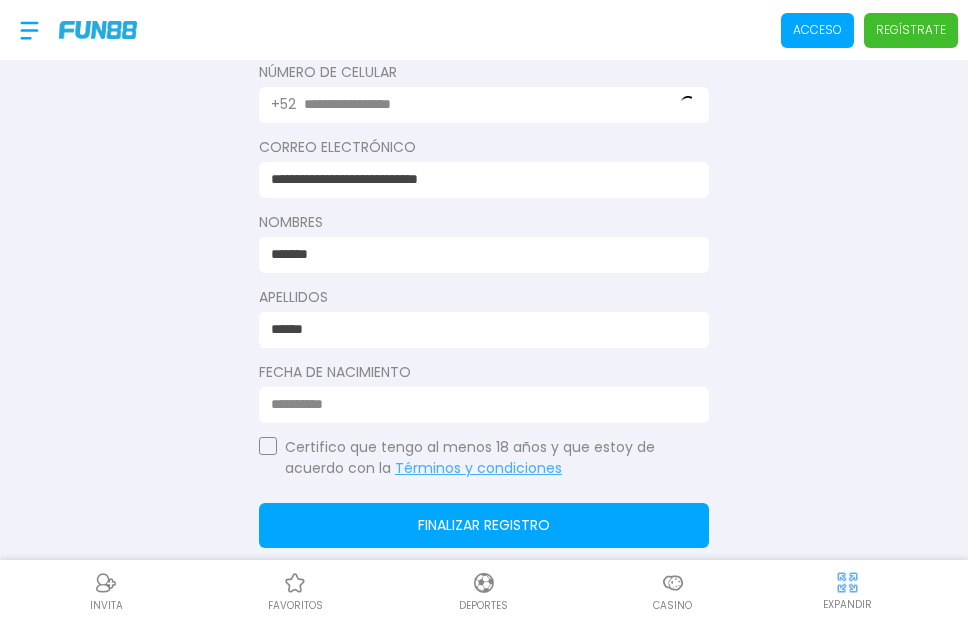 scroll, scrollTop: 600, scrollLeft: 0, axis: vertical 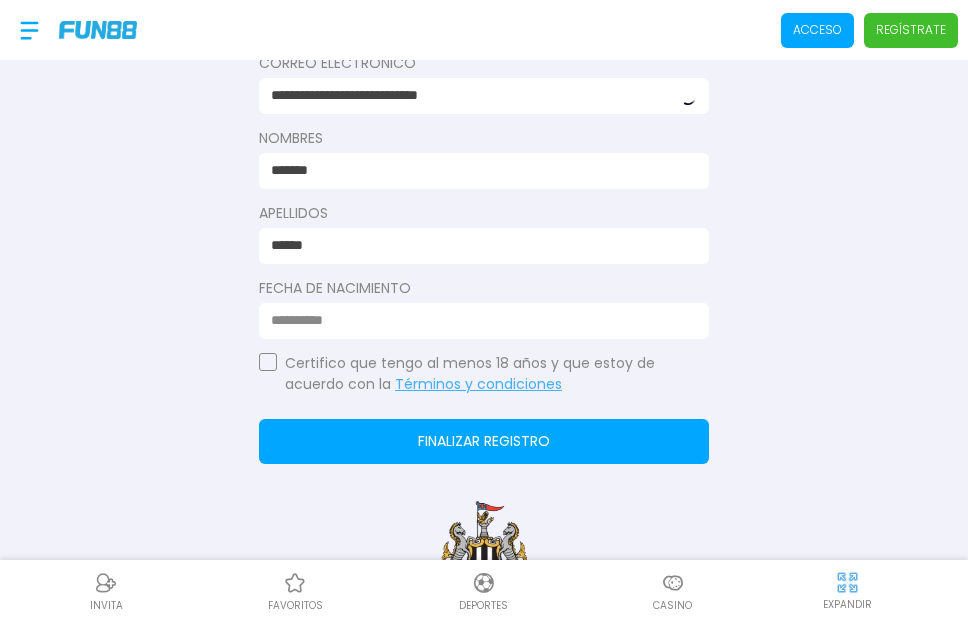 click at bounding box center [268, 362] 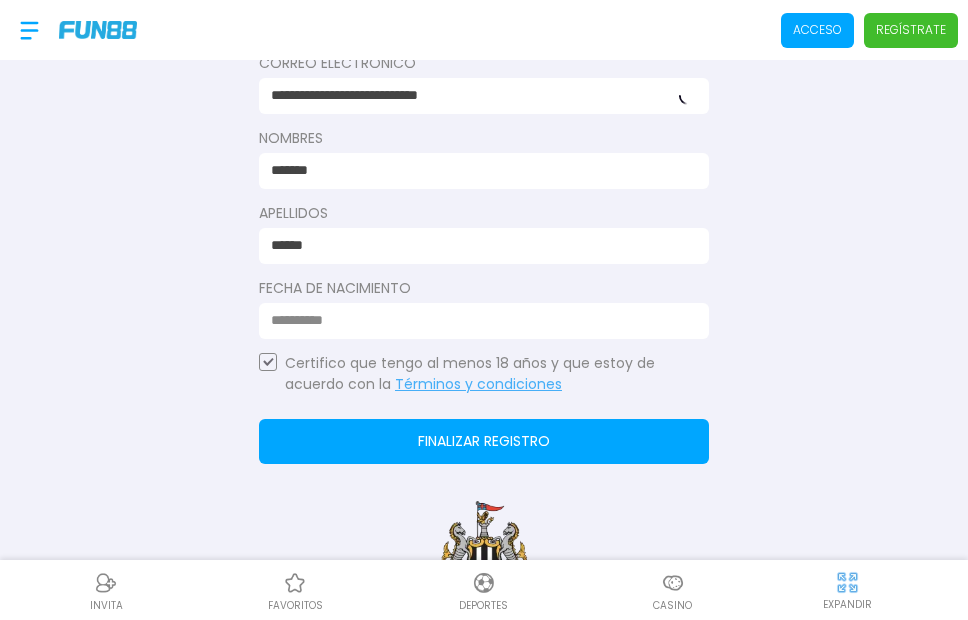 click at bounding box center [478, 320] 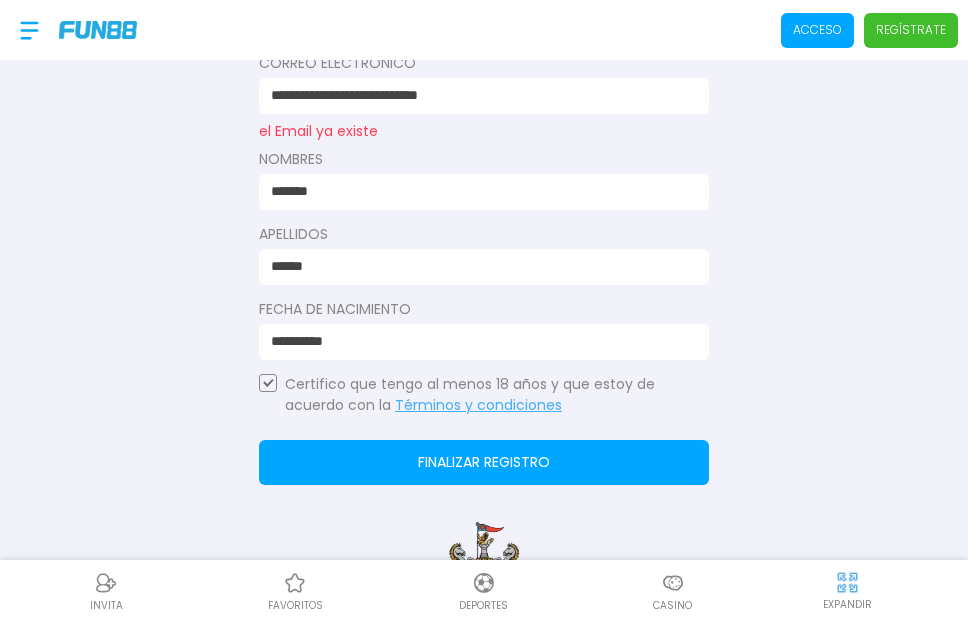 type on "**********" 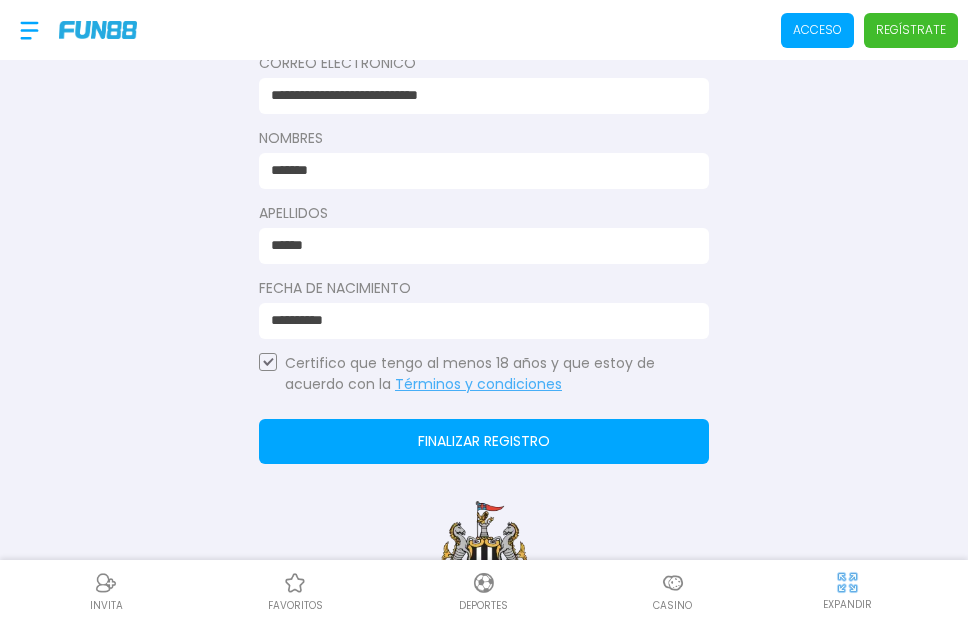 type on "**********" 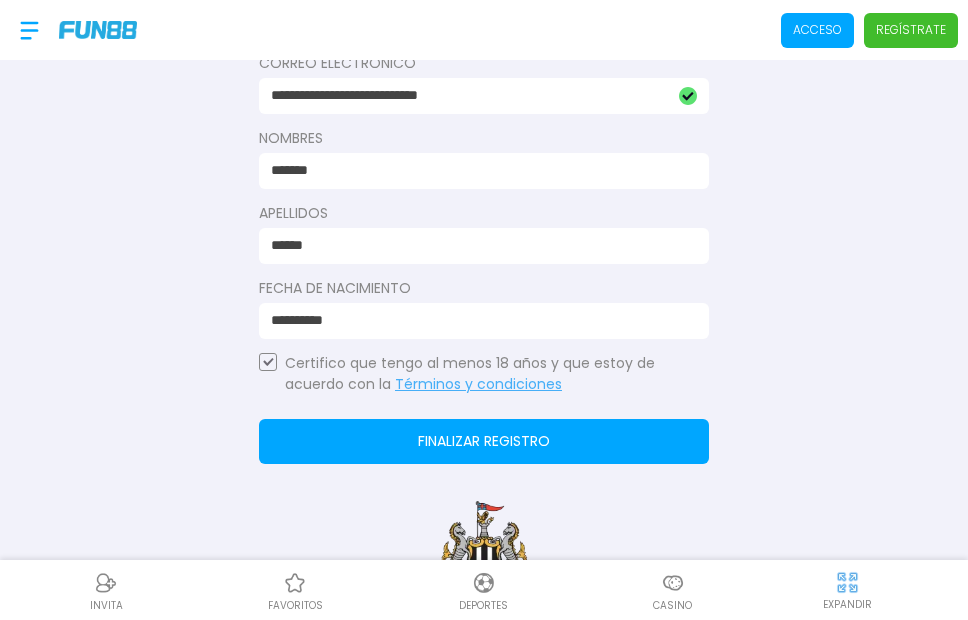 click on "Finalizar registro" 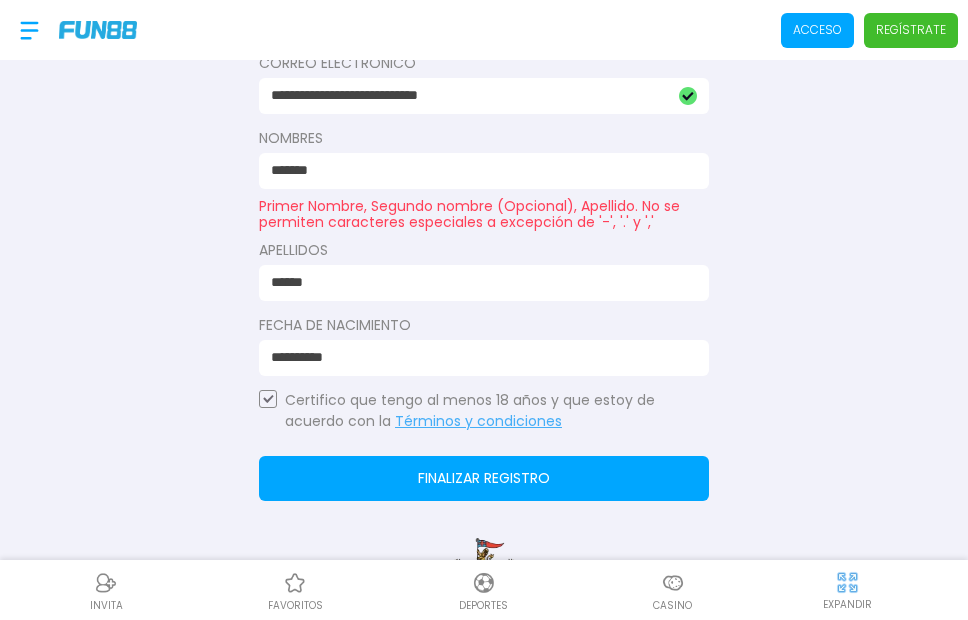 drag, startPoint x: 340, startPoint y: 178, endPoint x: 334, endPoint y: 188, distance: 11.661903 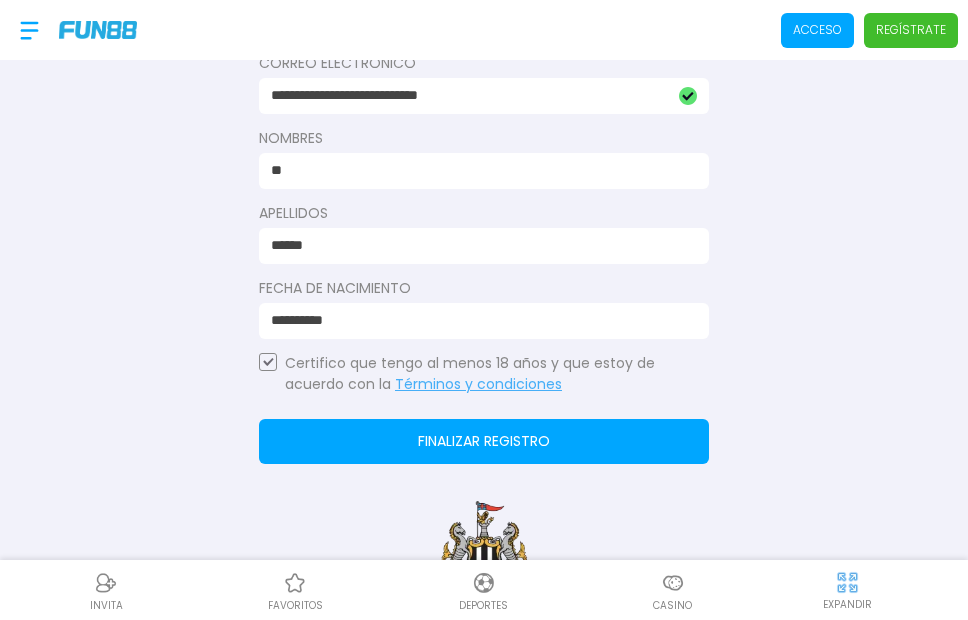 type on "*" 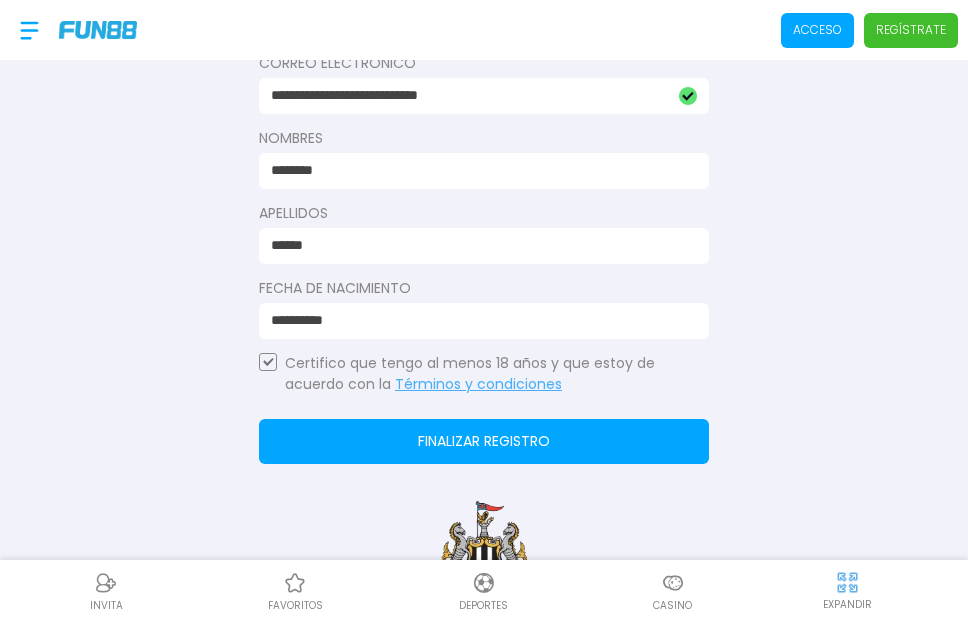 type on "********" 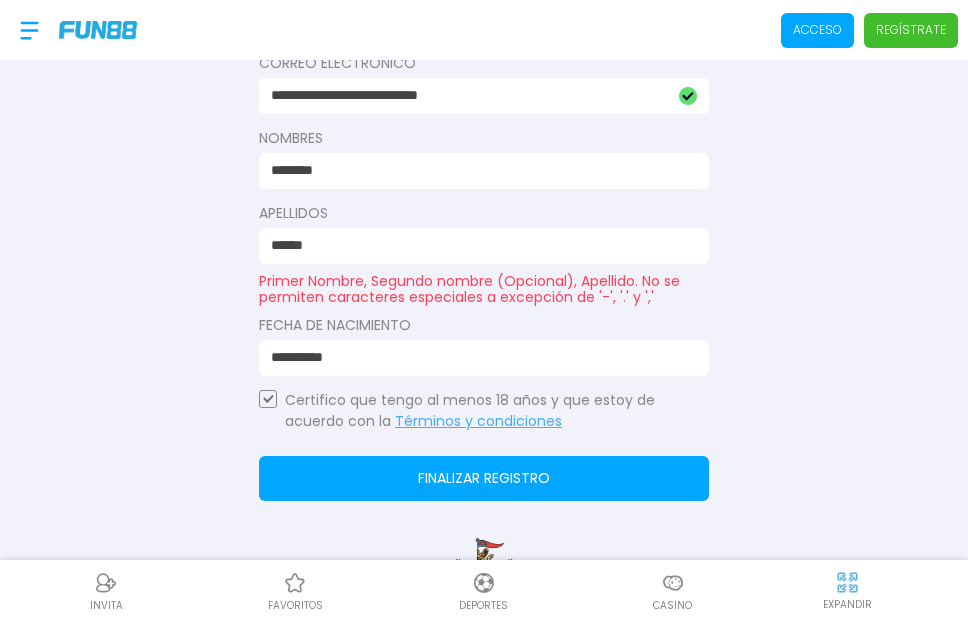 click on "******" at bounding box center [478, 245] 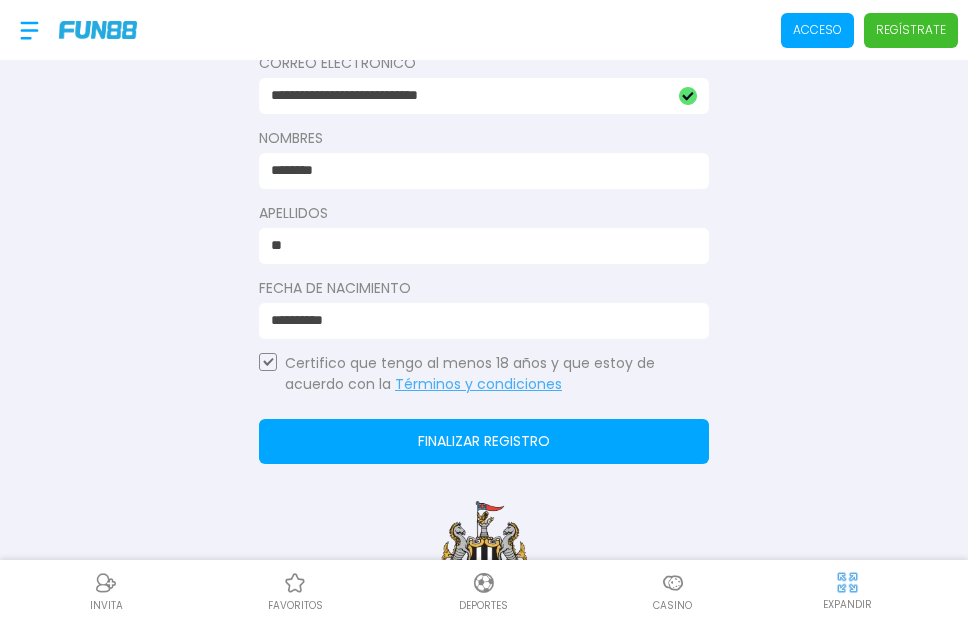 type on "*" 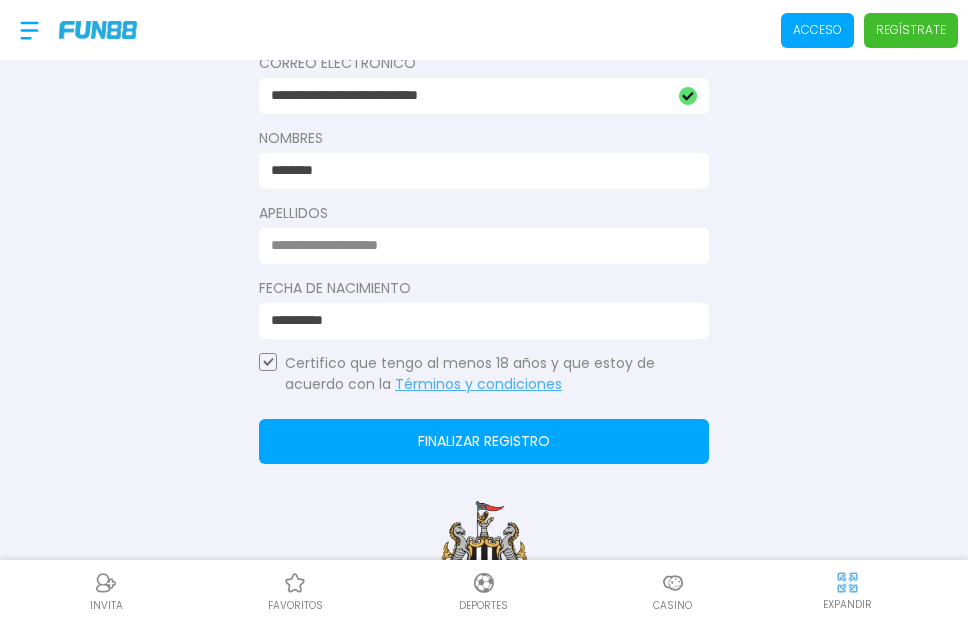 click on "Finalizar registro" 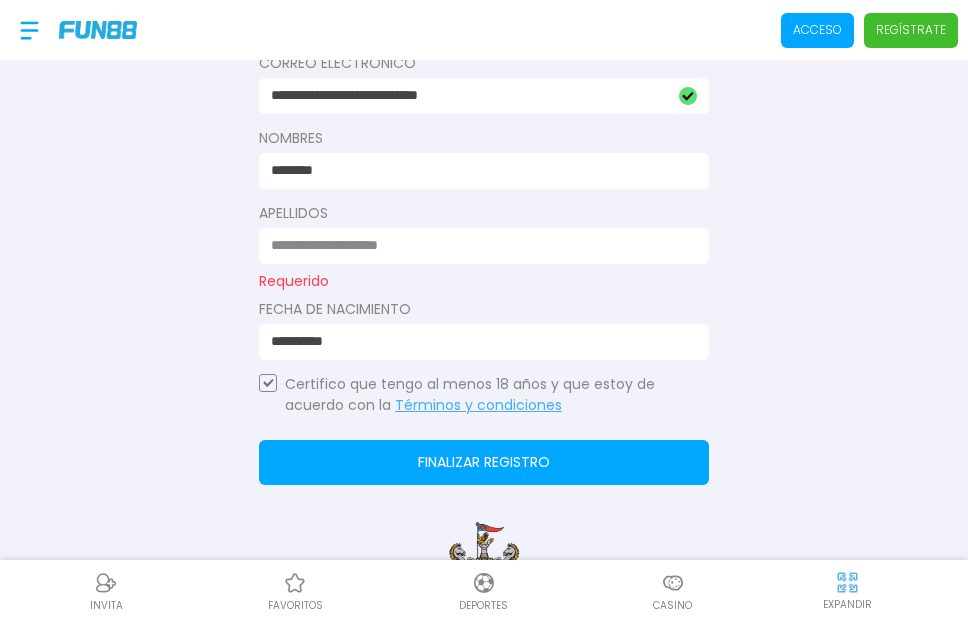 click at bounding box center [478, 245] 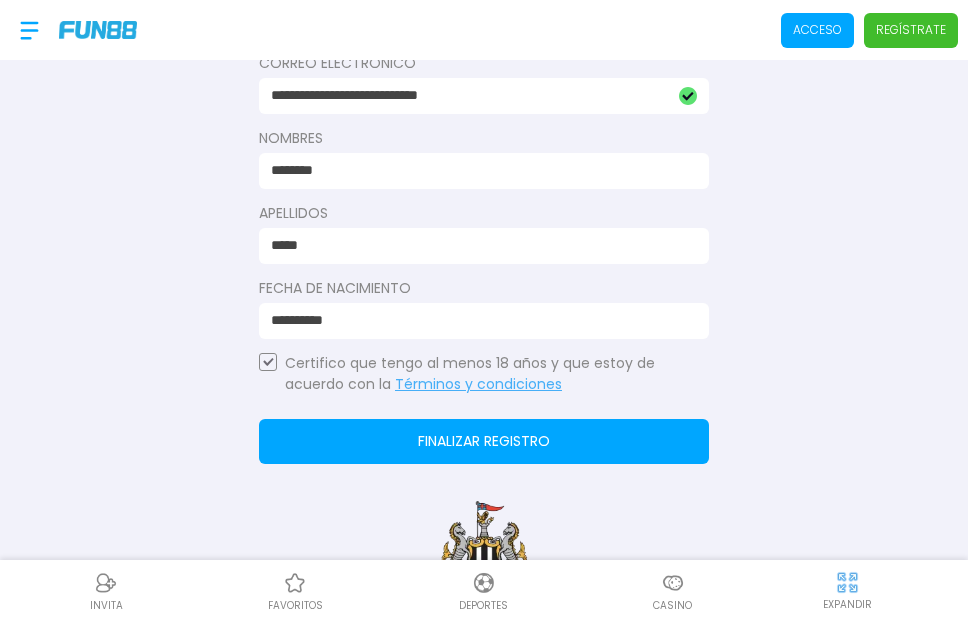 type on "*****" 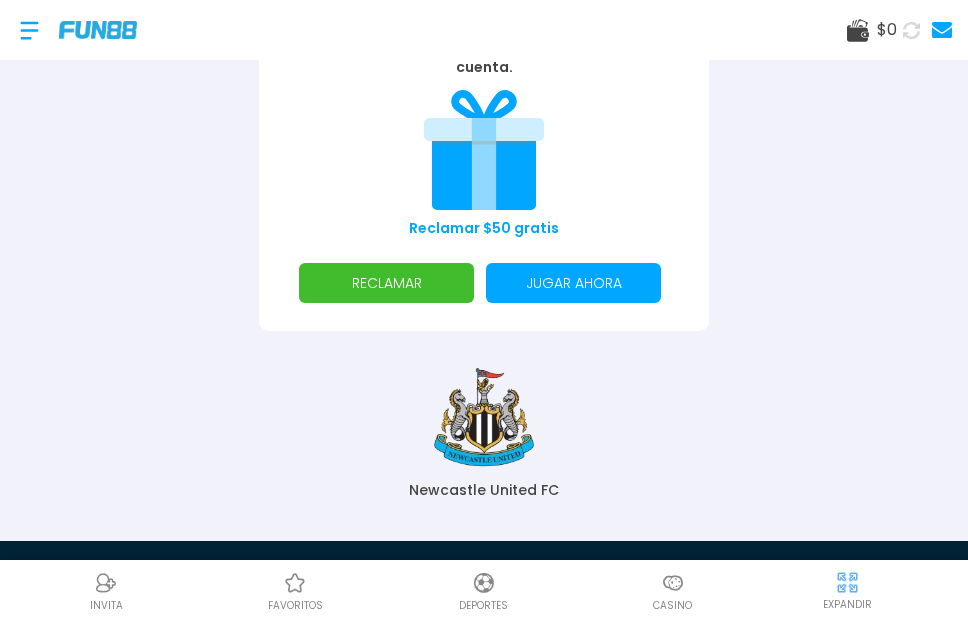 scroll, scrollTop: 300, scrollLeft: 0, axis: vertical 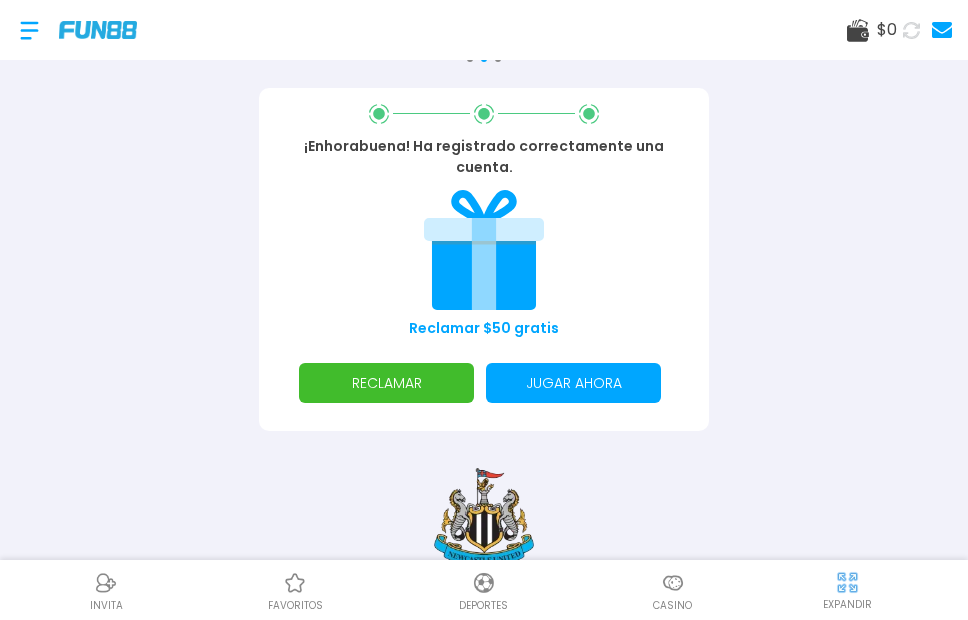 click on "RECLAMAR" at bounding box center [386, 383] 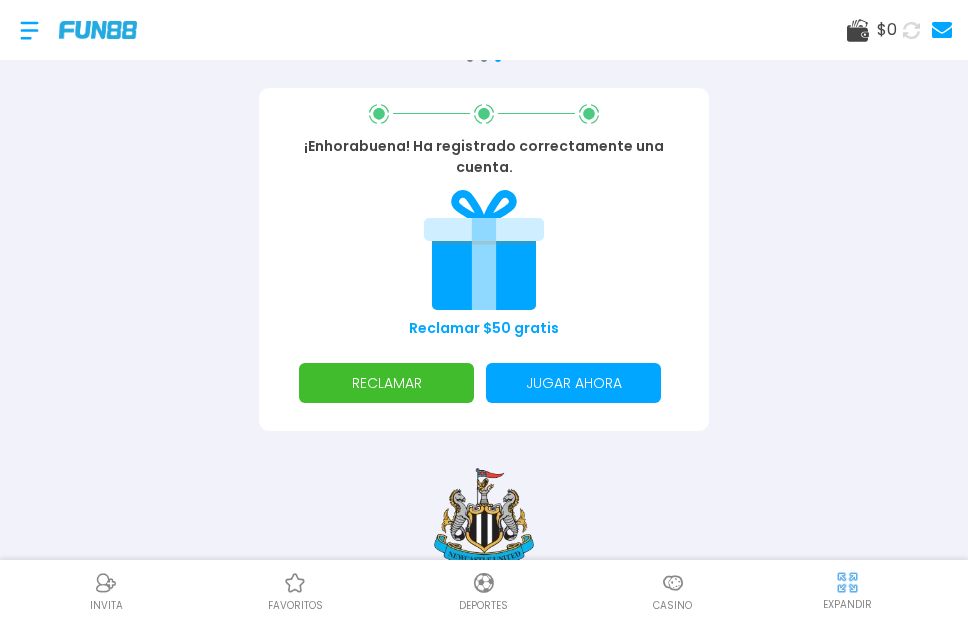 click on "RECLAMAR" at bounding box center [386, 383] 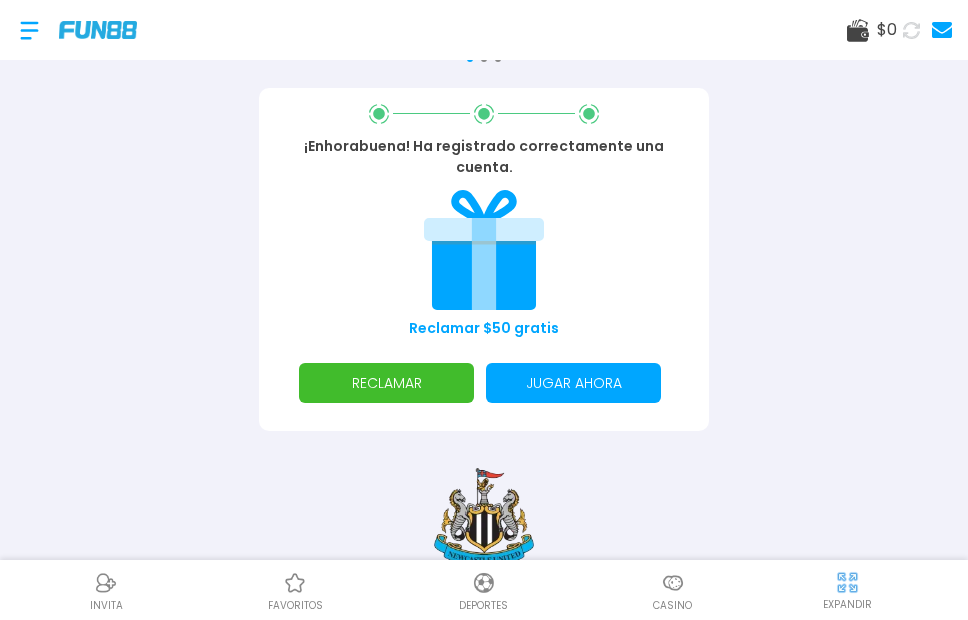 click on "RECLAMAR" at bounding box center (386, 383) 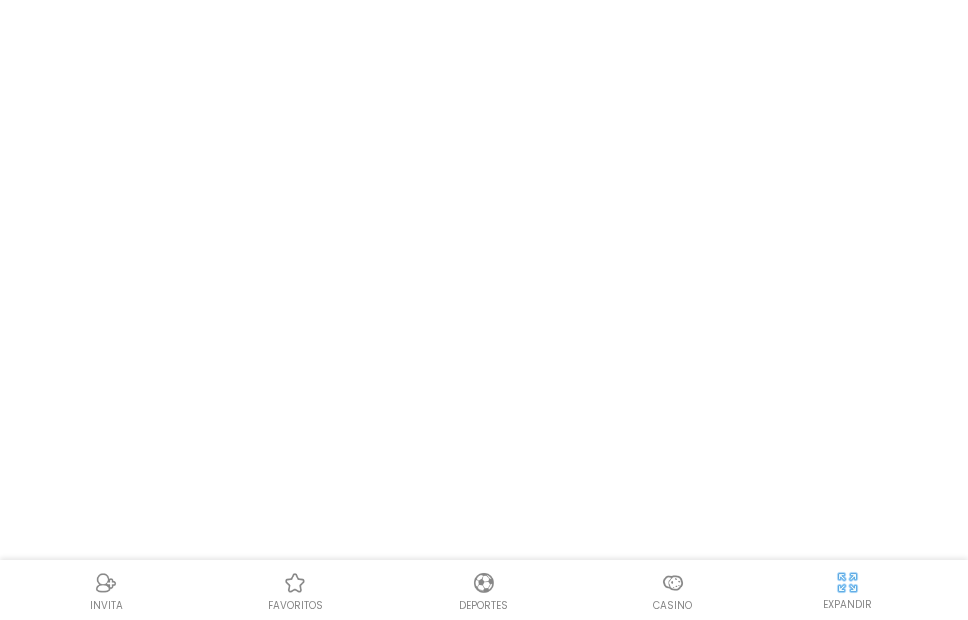 scroll, scrollTop: 0, scrollLeft: 0, axis: both 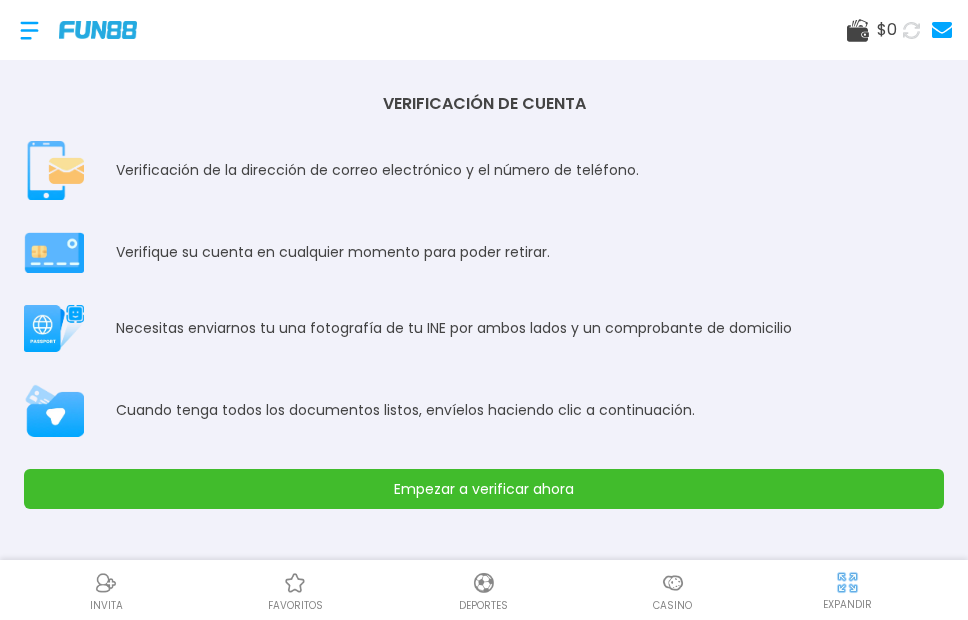 click on "Empezar a verificar ahora" at bounding box center (484, 489) 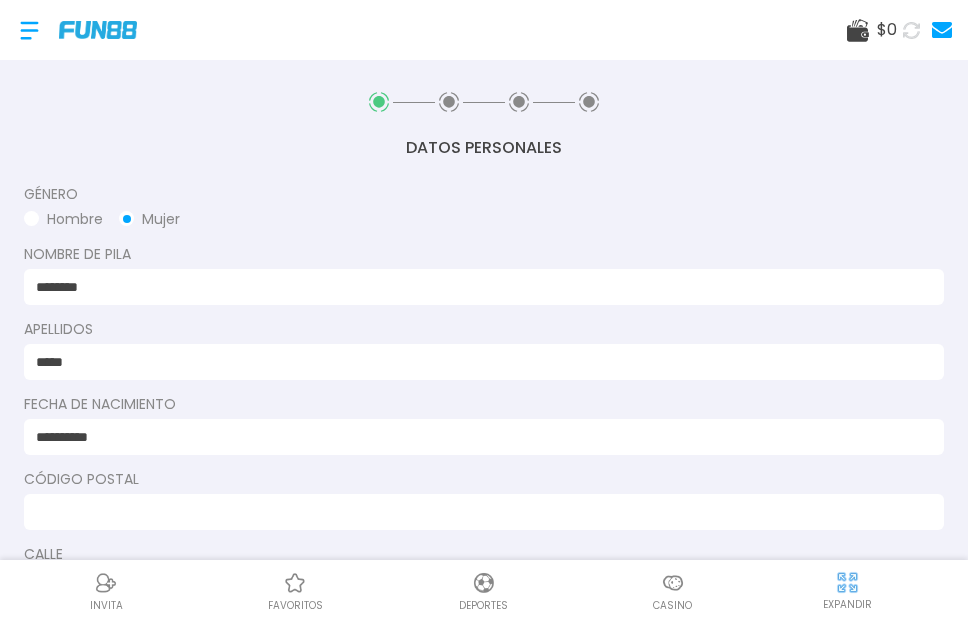 scroll, scrollTop: 100, scrollLeft: 0, axis: vertical 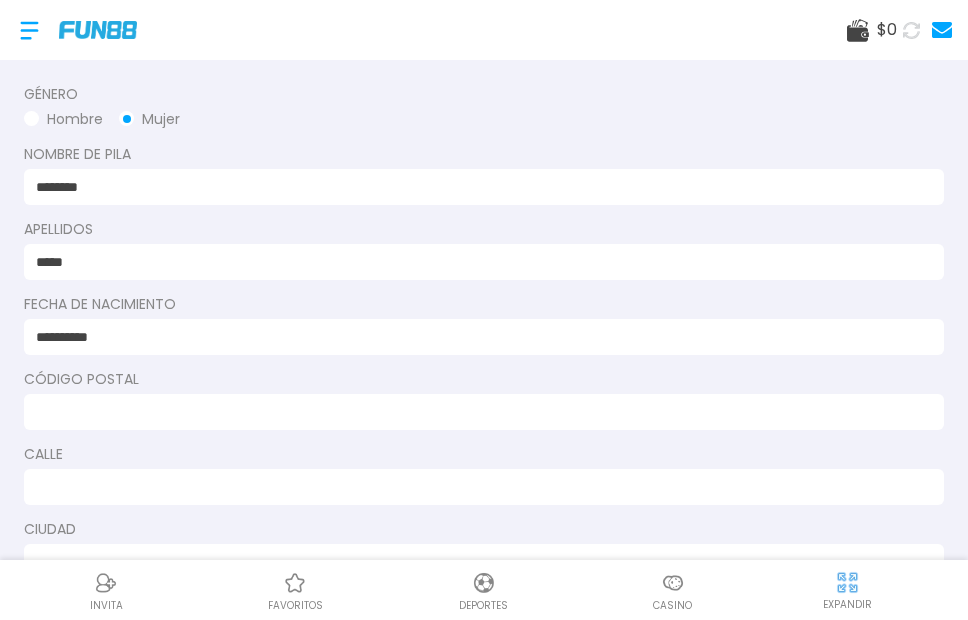 click at bounding box center (478, 412) 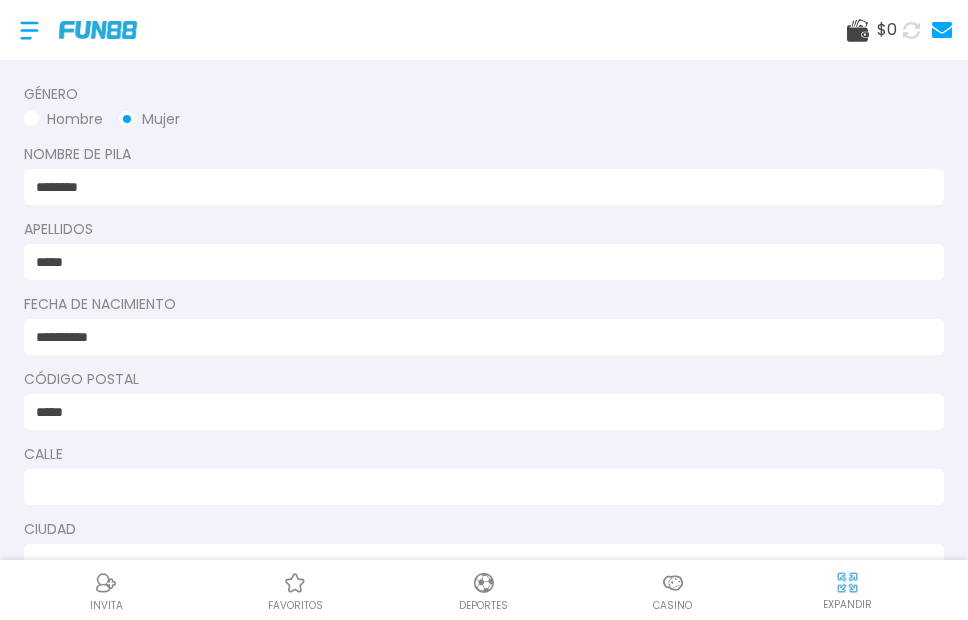 type on "*******" 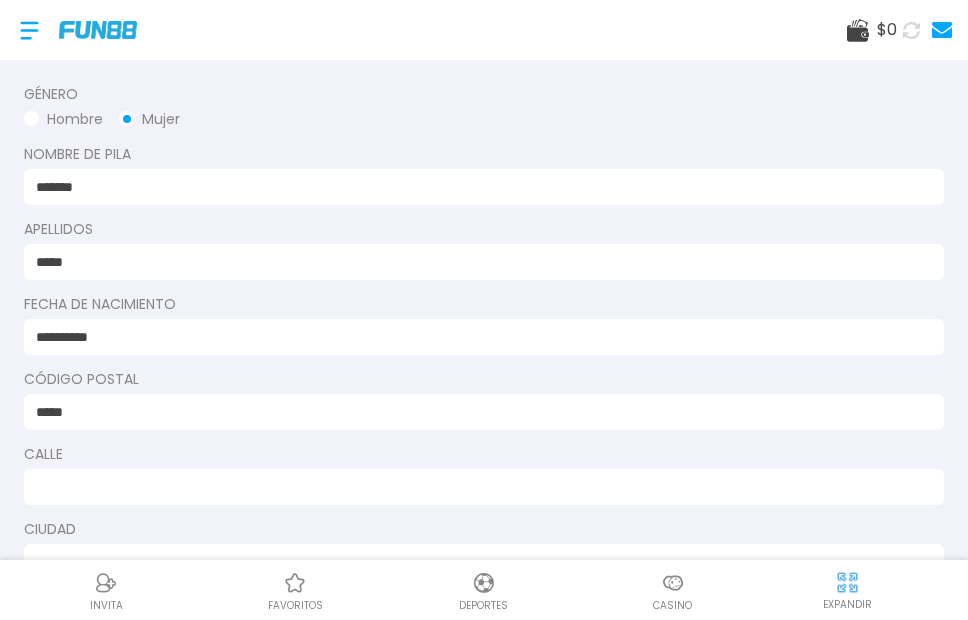 type on "******" 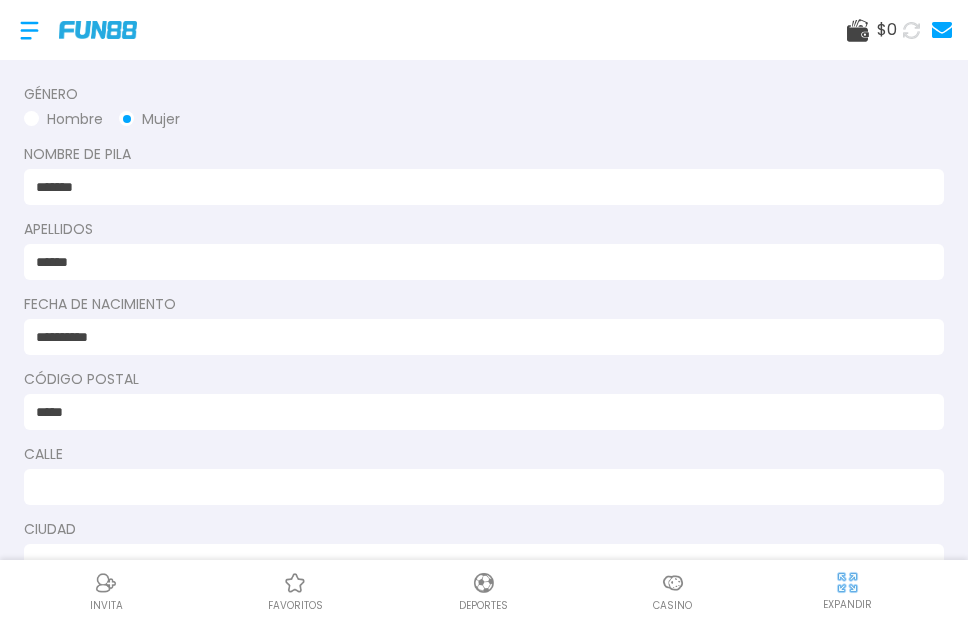 type on "**********" 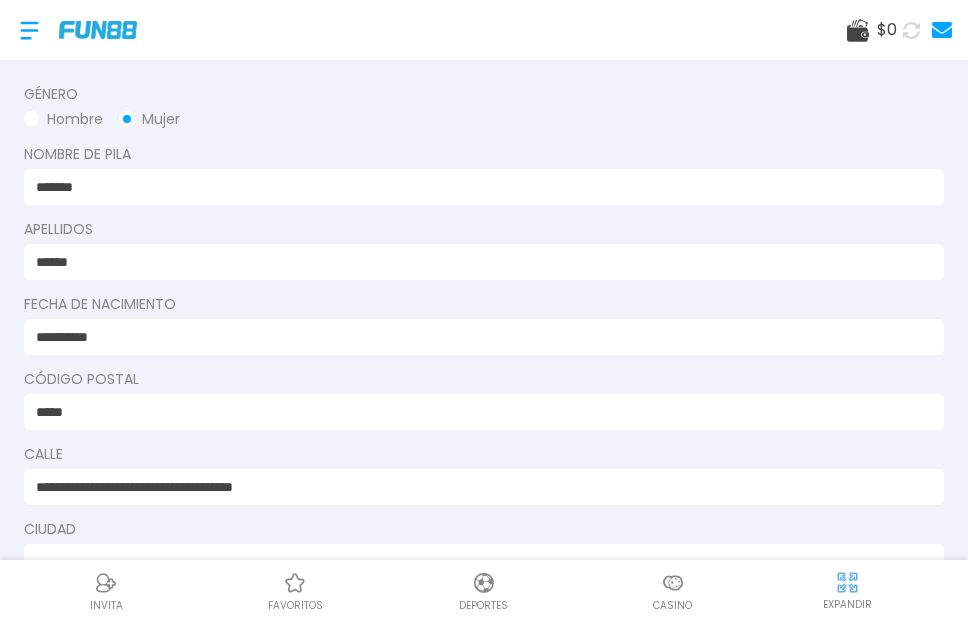 type on "*******" 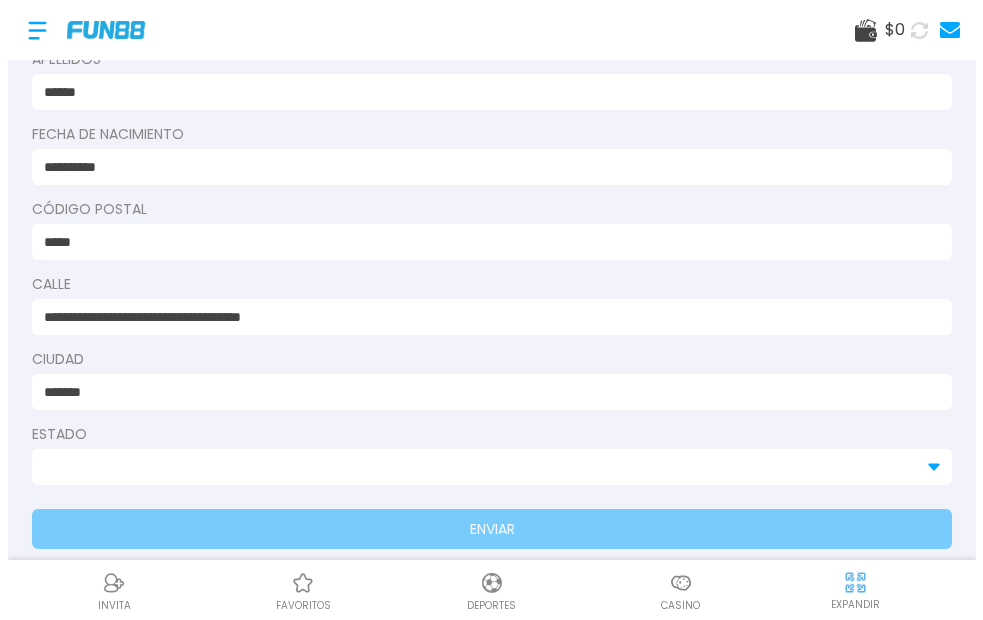 scroll, scrollTop: 291, scrollLeft: 0, axis: vertical 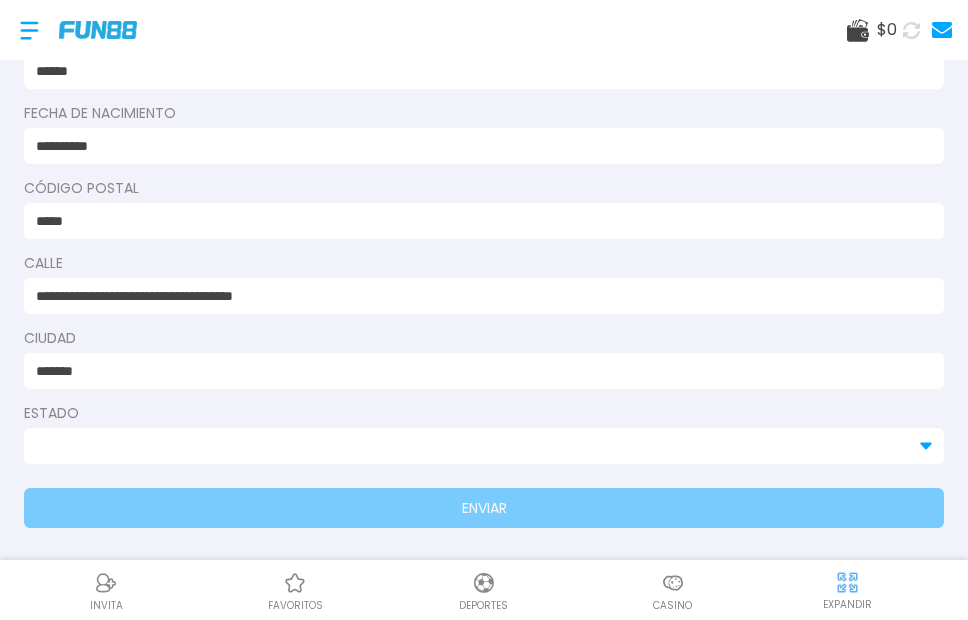 click at bounding box center [472, 446] 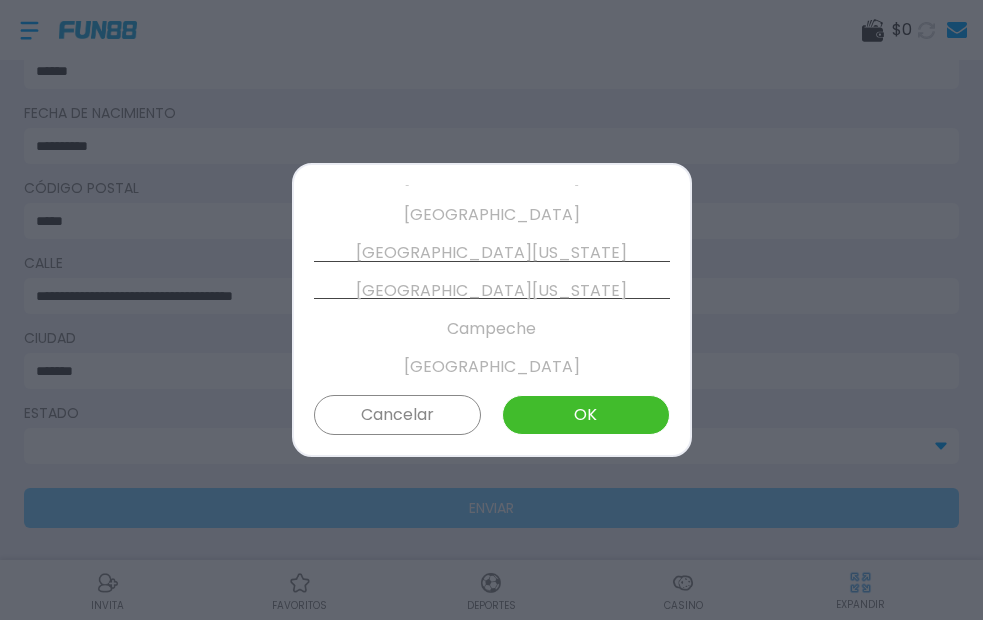scroll, scrollTop: 114, scrollLeft: 0, axis: vertical 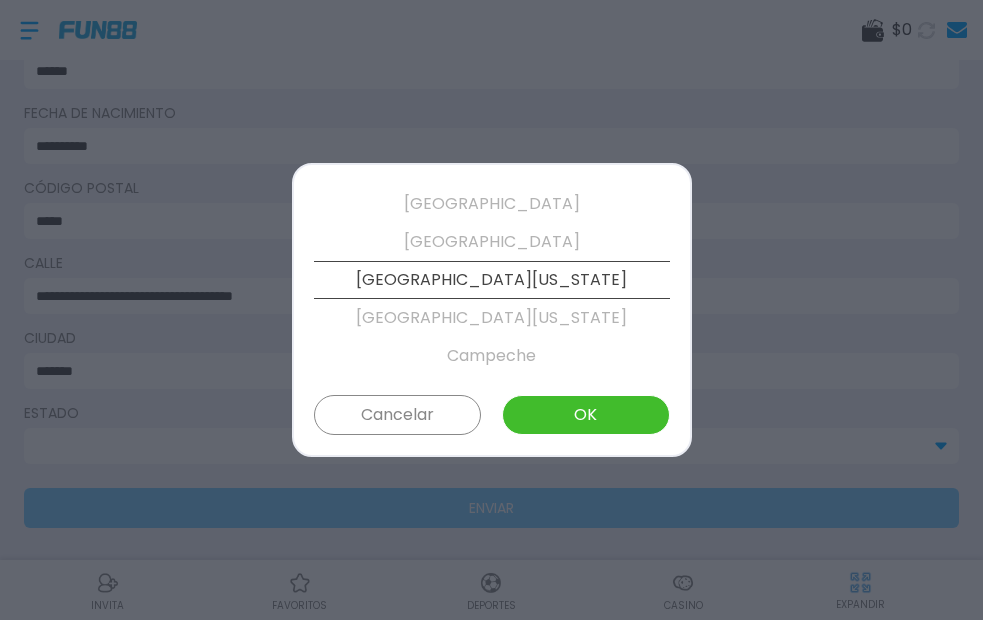click on "[GEOGRAPHIC_DATA][US_STATE]" at bounding box center (492, 280) 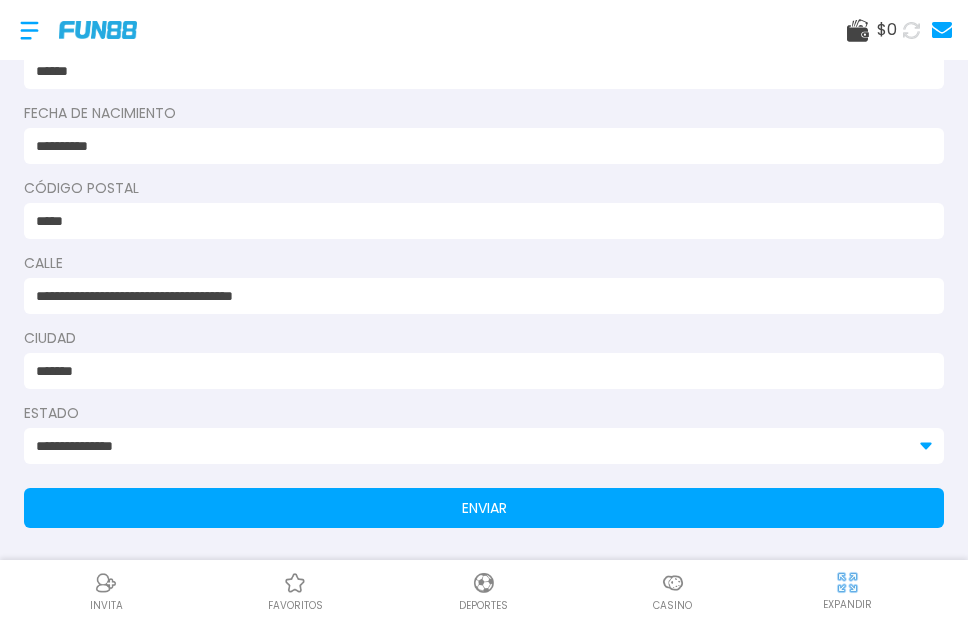 click on "ENVIAR" at bounding box center [484, 508] 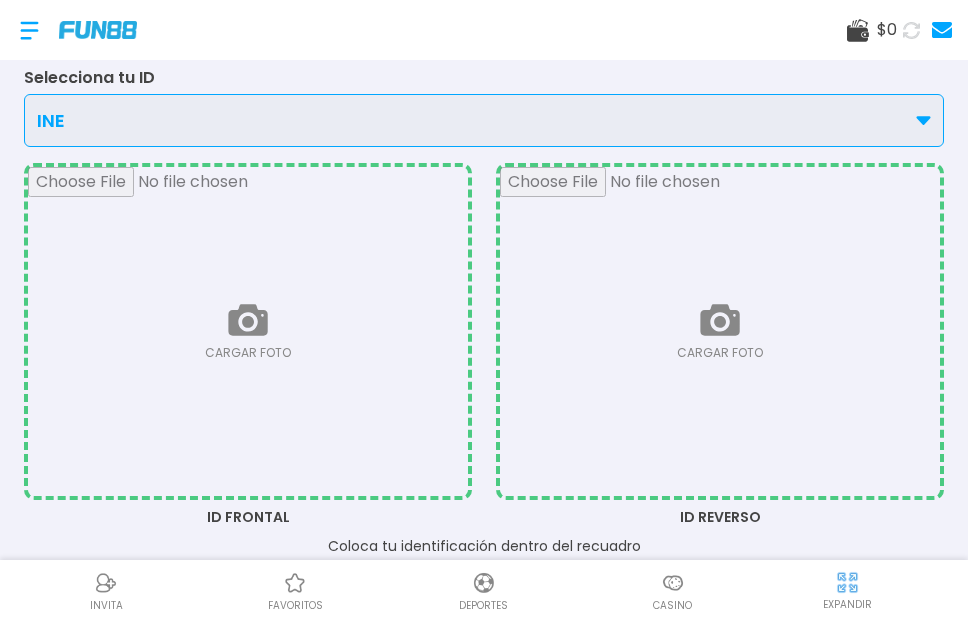 scroll, scrollTop: 200, scrollLeft: 0, axis: vertical 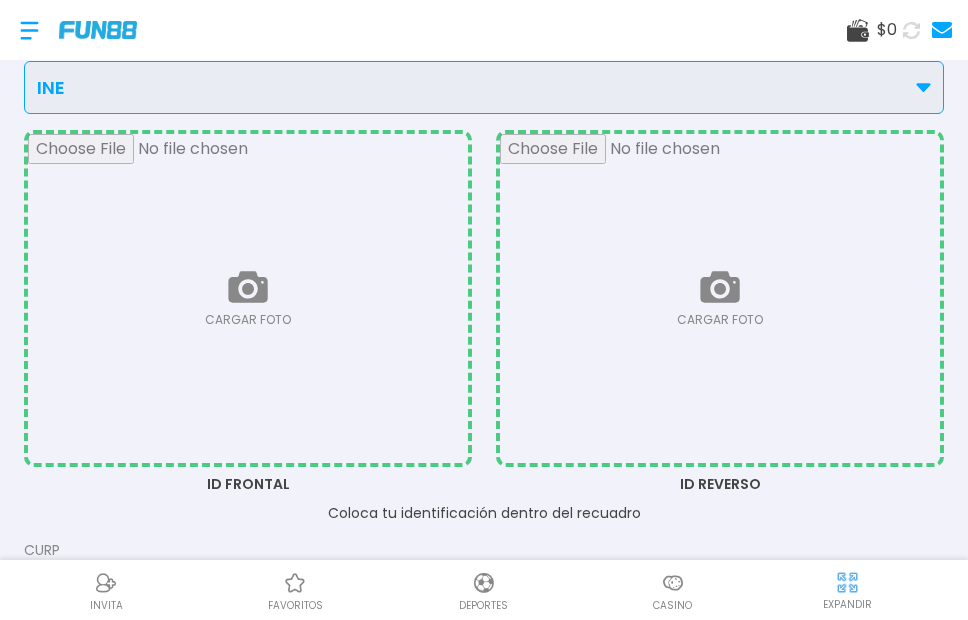 click at bounding box center (248, 298) 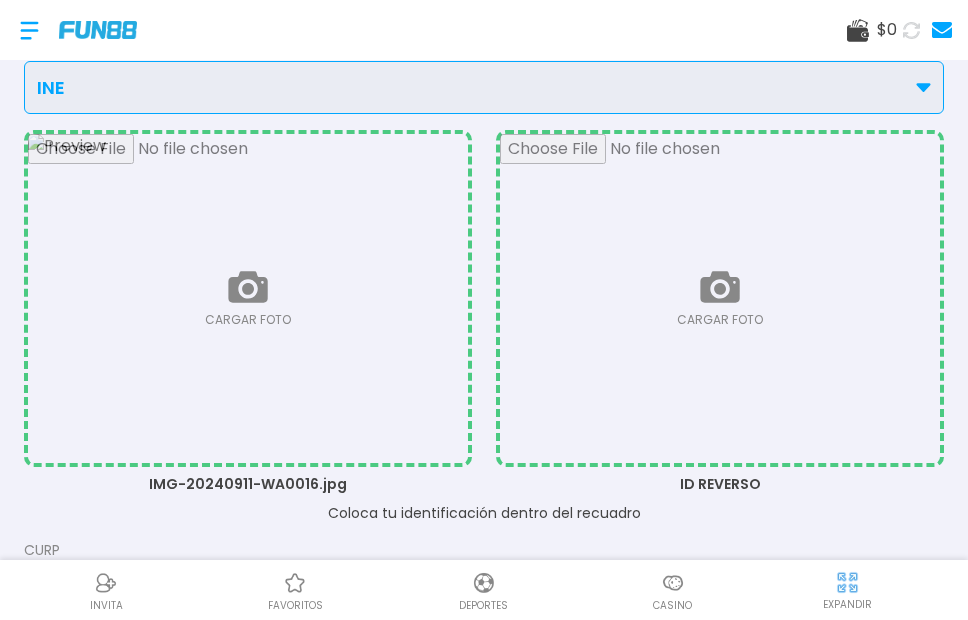 click at bounding box center (720, 298) 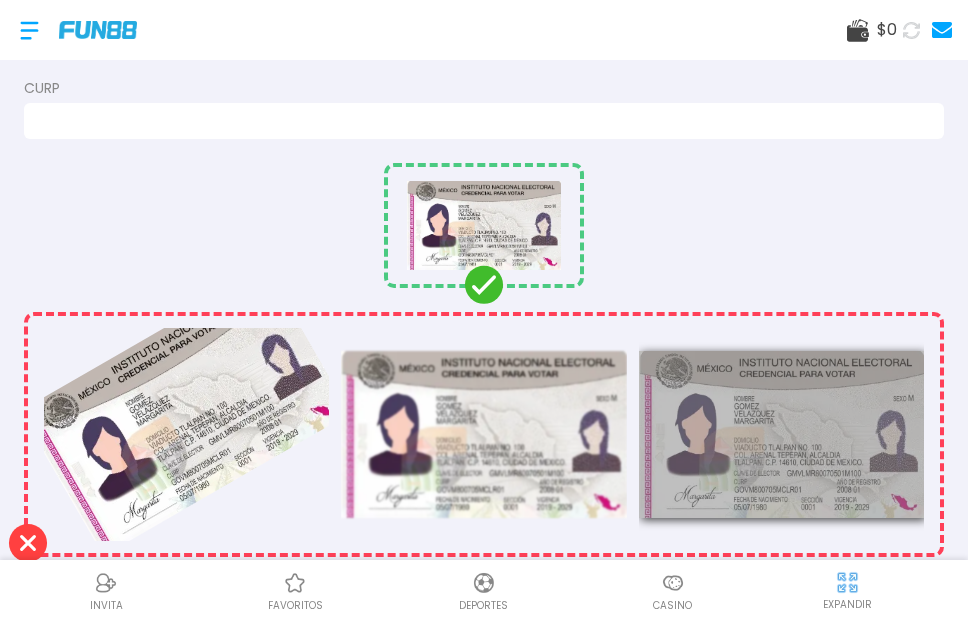 scroll, scrollTop: 700, scrollLeft: 0, axis: vertical 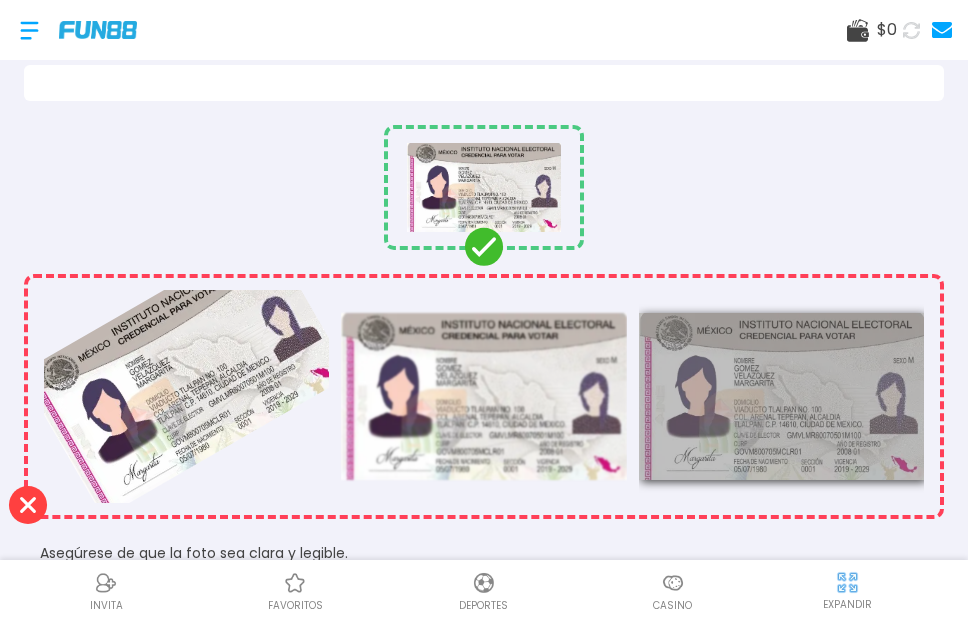 click 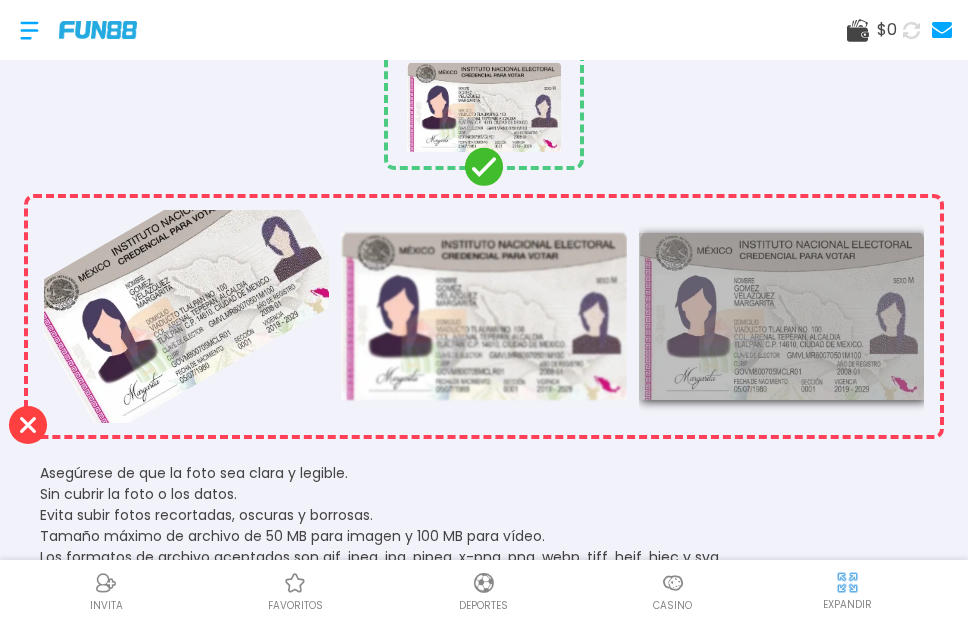 scroll, scrollTop: 884, scrollLeft: 0, axis: vertical 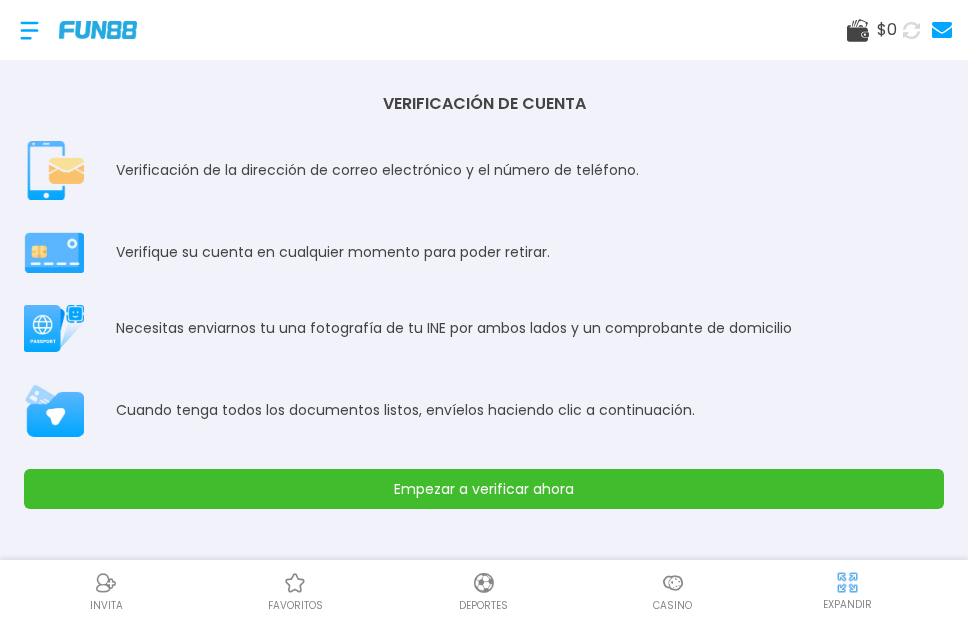 click on "Empezar a verificar ahora" at bounding box center (484, 489) 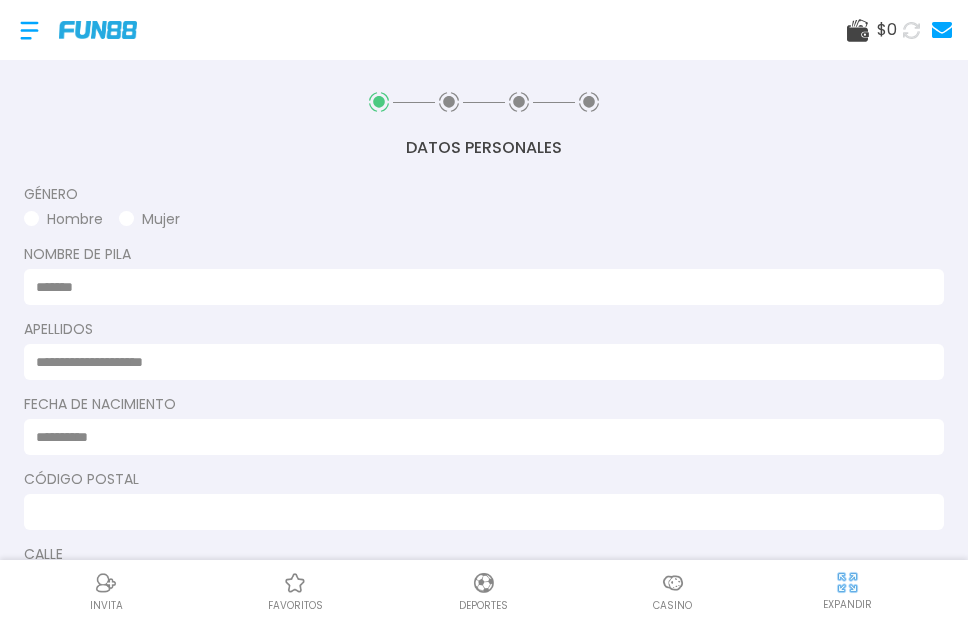 type on "*******" 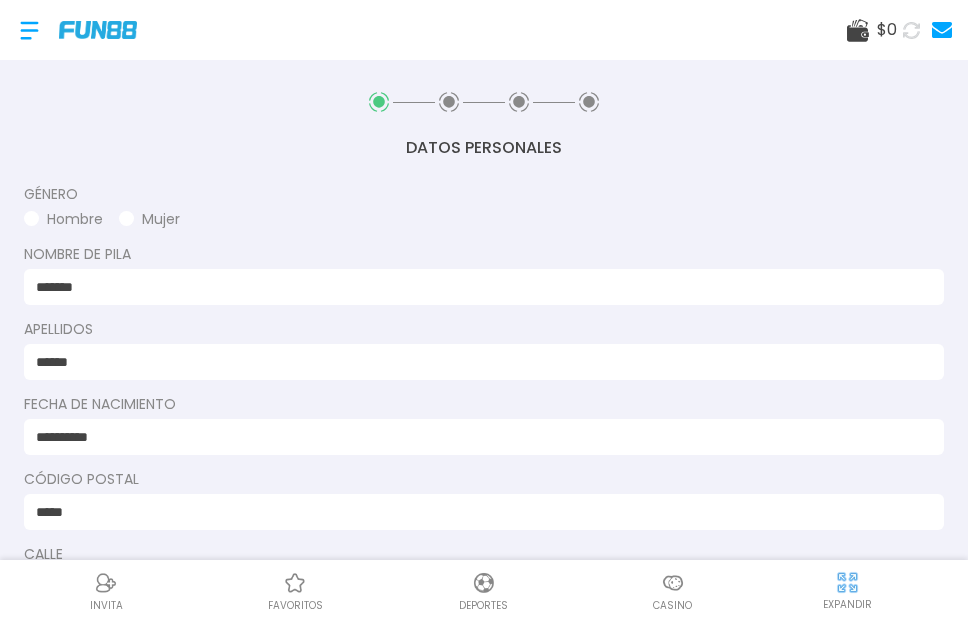 type on "*******" 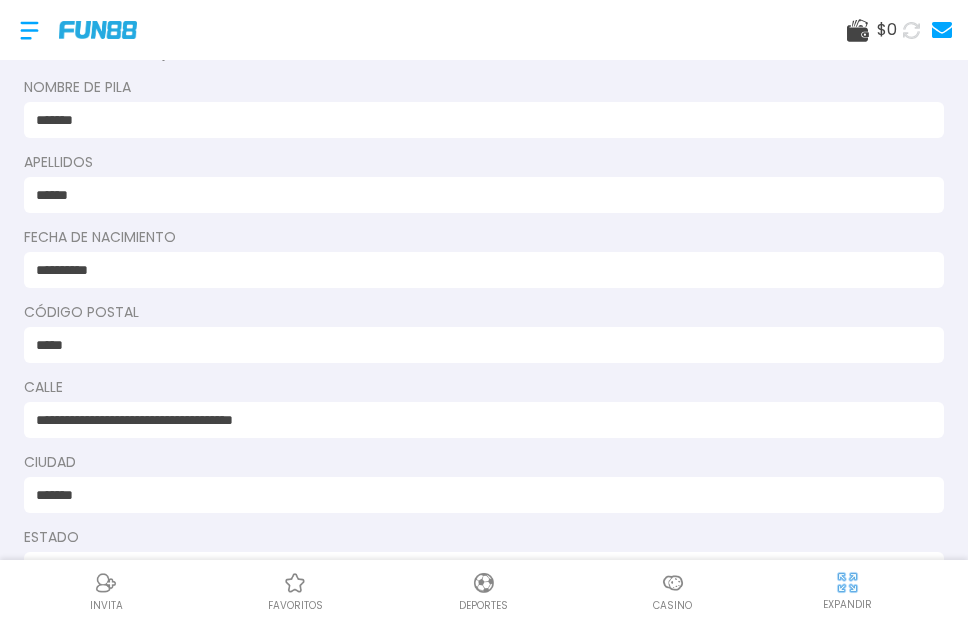 scroll, scrollTop: 291, scrollLeft: 0, axis: vertical 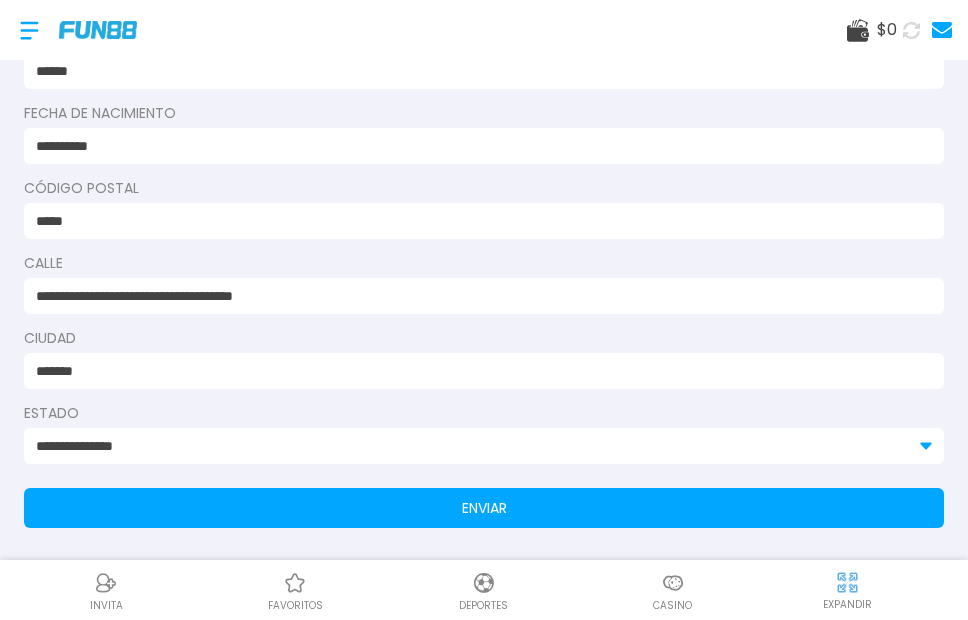 click on "ENVIAR" at bounding box center (484, 508) 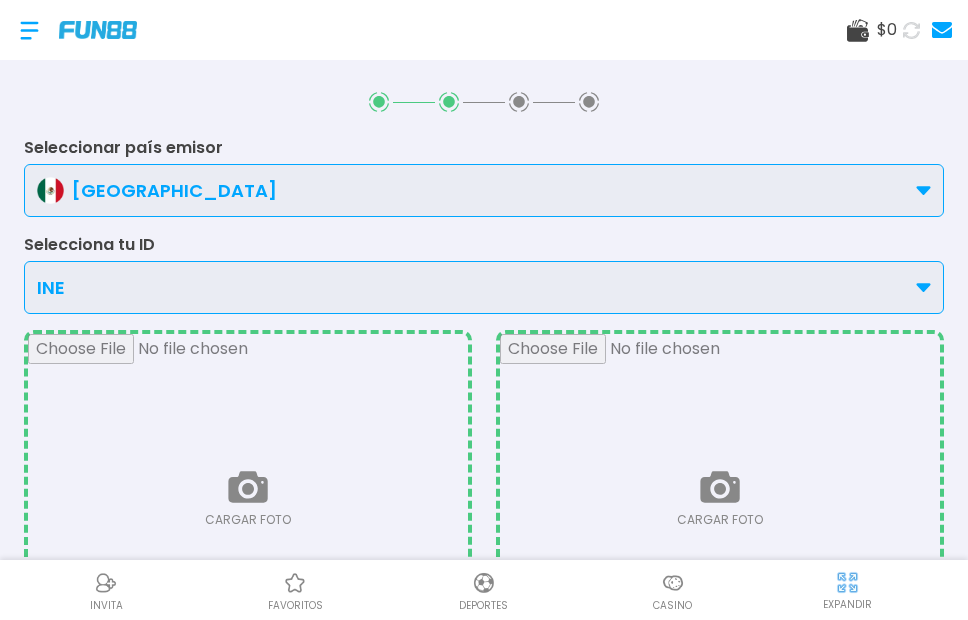 scroll, scrollTop: 200, scrollLeft: 0, axis: vertical 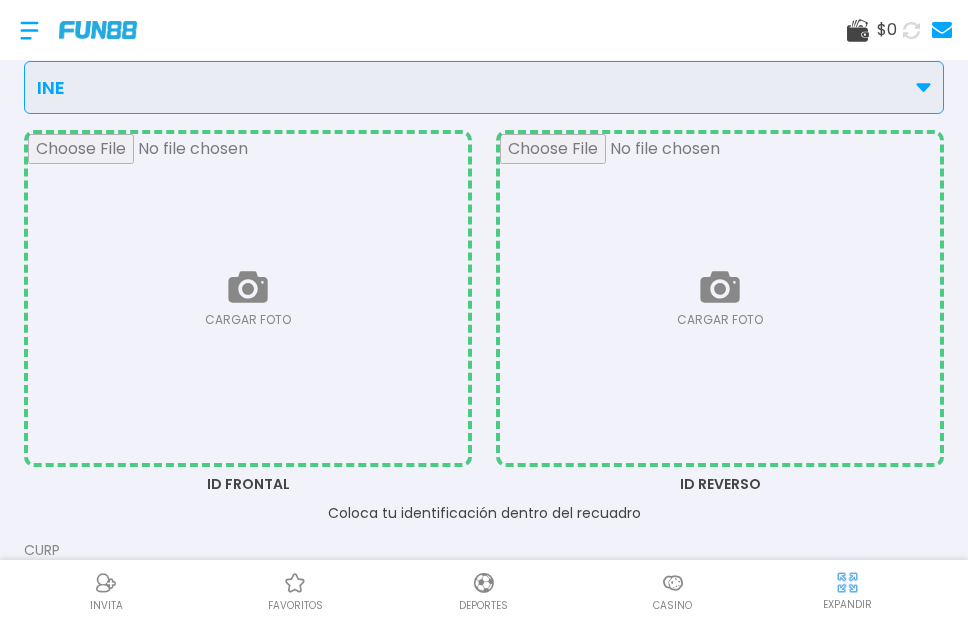 click at bounding box center (248, 298) 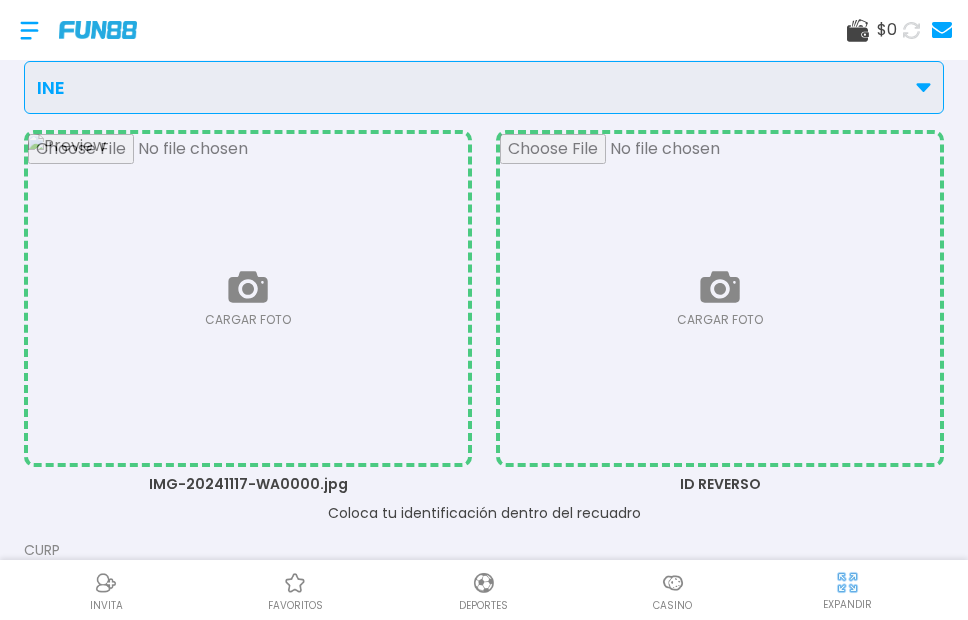 click at bounding box center [720, 298] 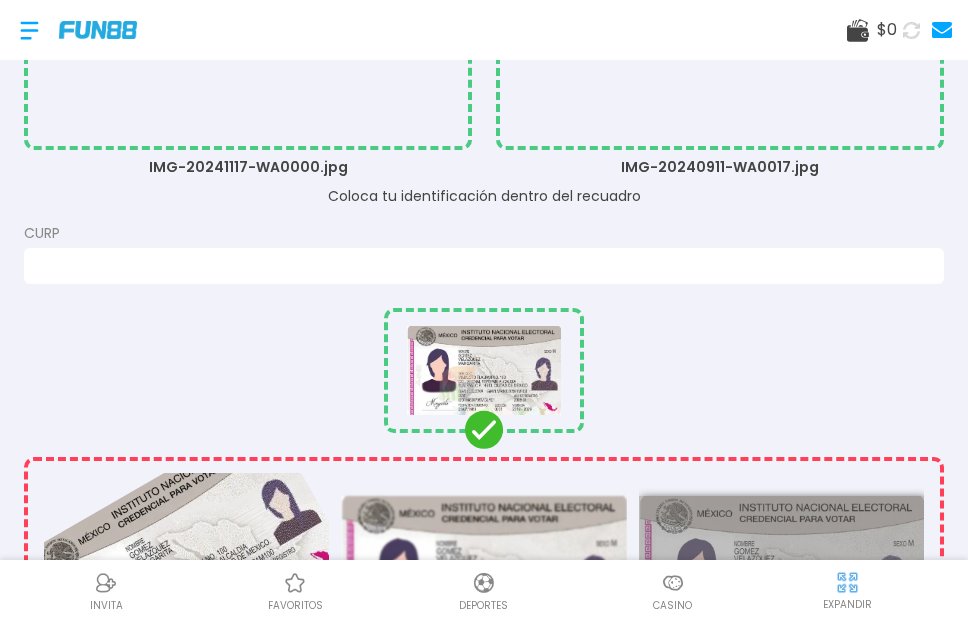 scroll, scrollTop: 484, scrollLeft: 0, axis: vertical 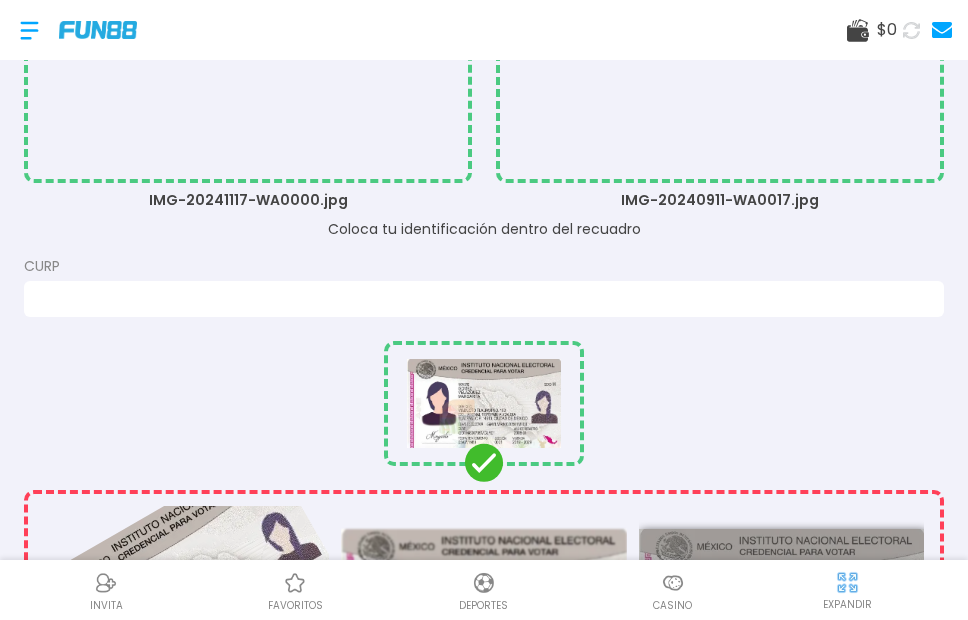 click at bounding box center (478, 298) 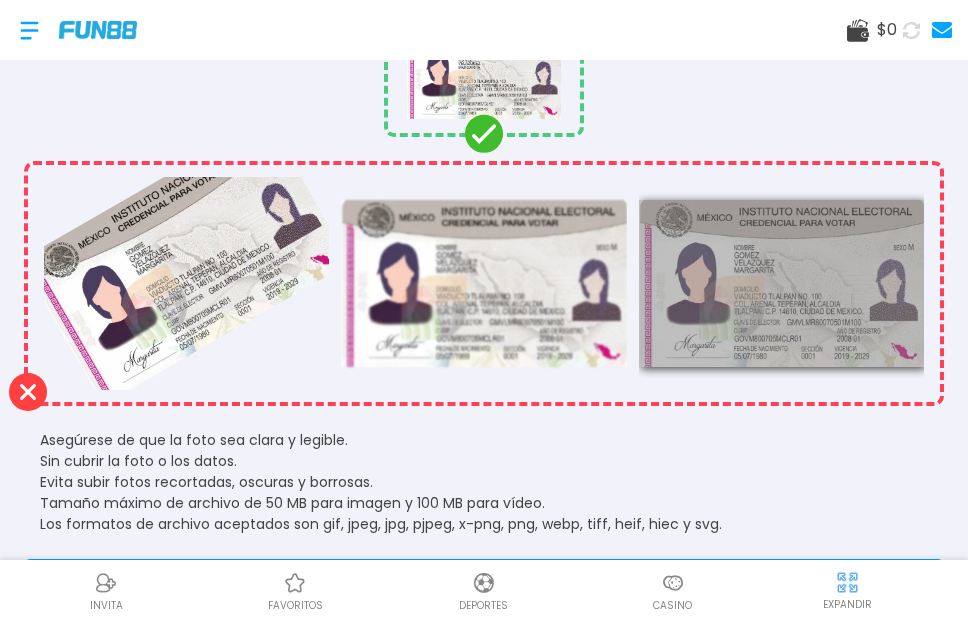 scroll, scrollTop: 884, scrollLeft: 0, axis: vertical 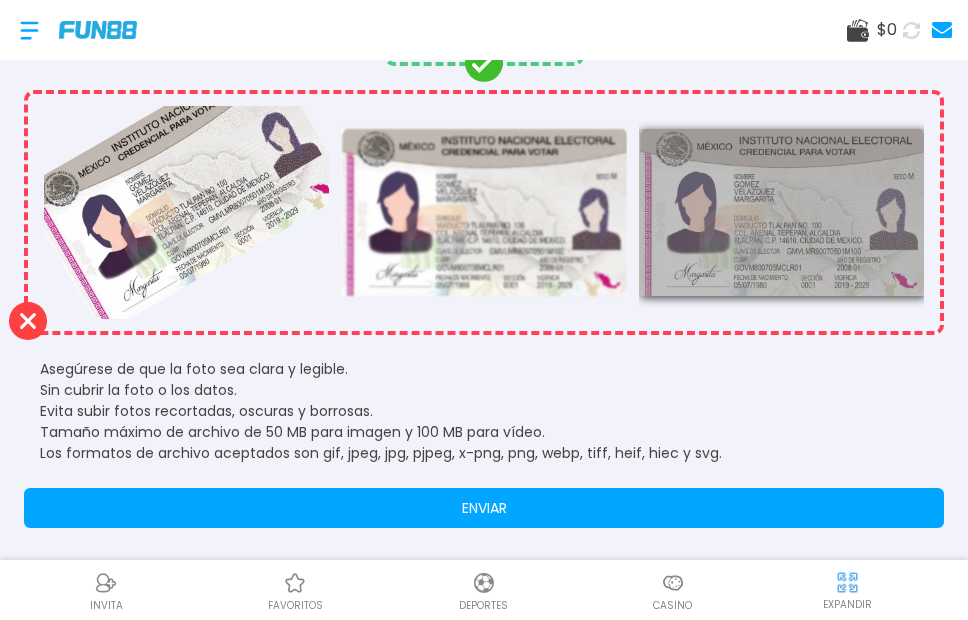 type on "**********" 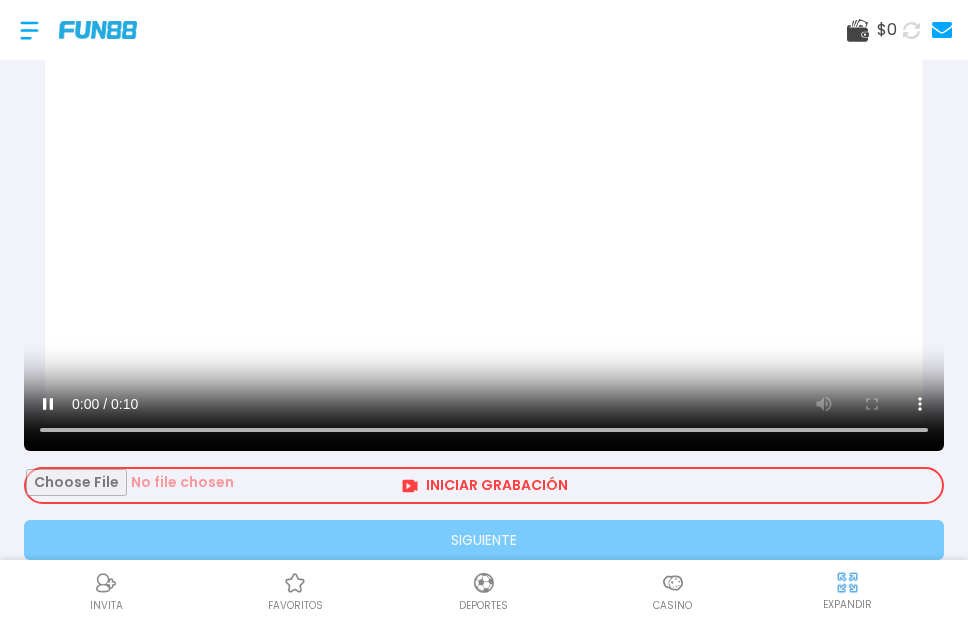 scroll, scrollTop: 632, scrollLeft: 0, axis: vertical 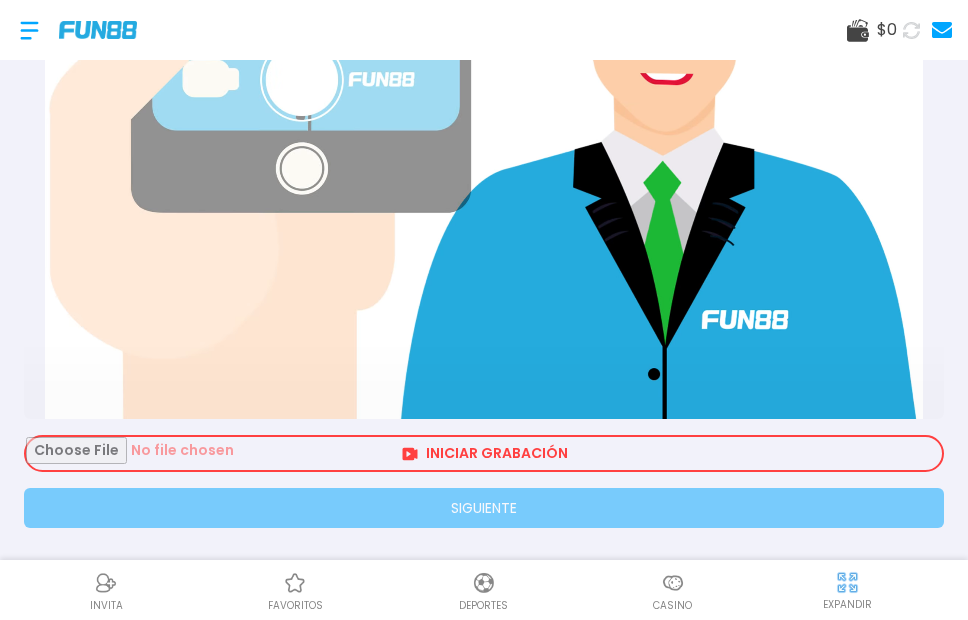 click at bounding box center (484, 453) 